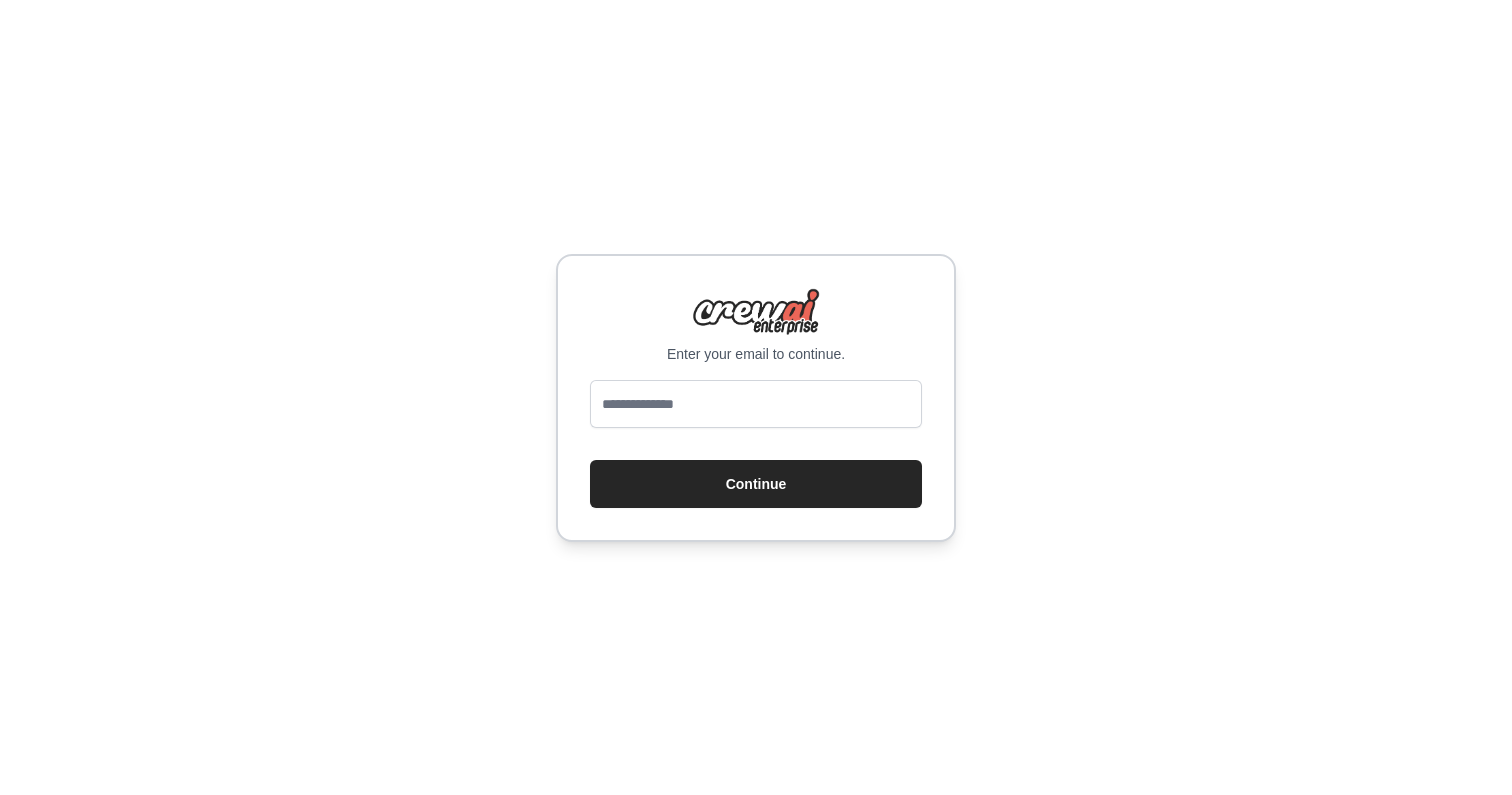scroll, scrollTop: 0, scrollLeft: 0, axis: both 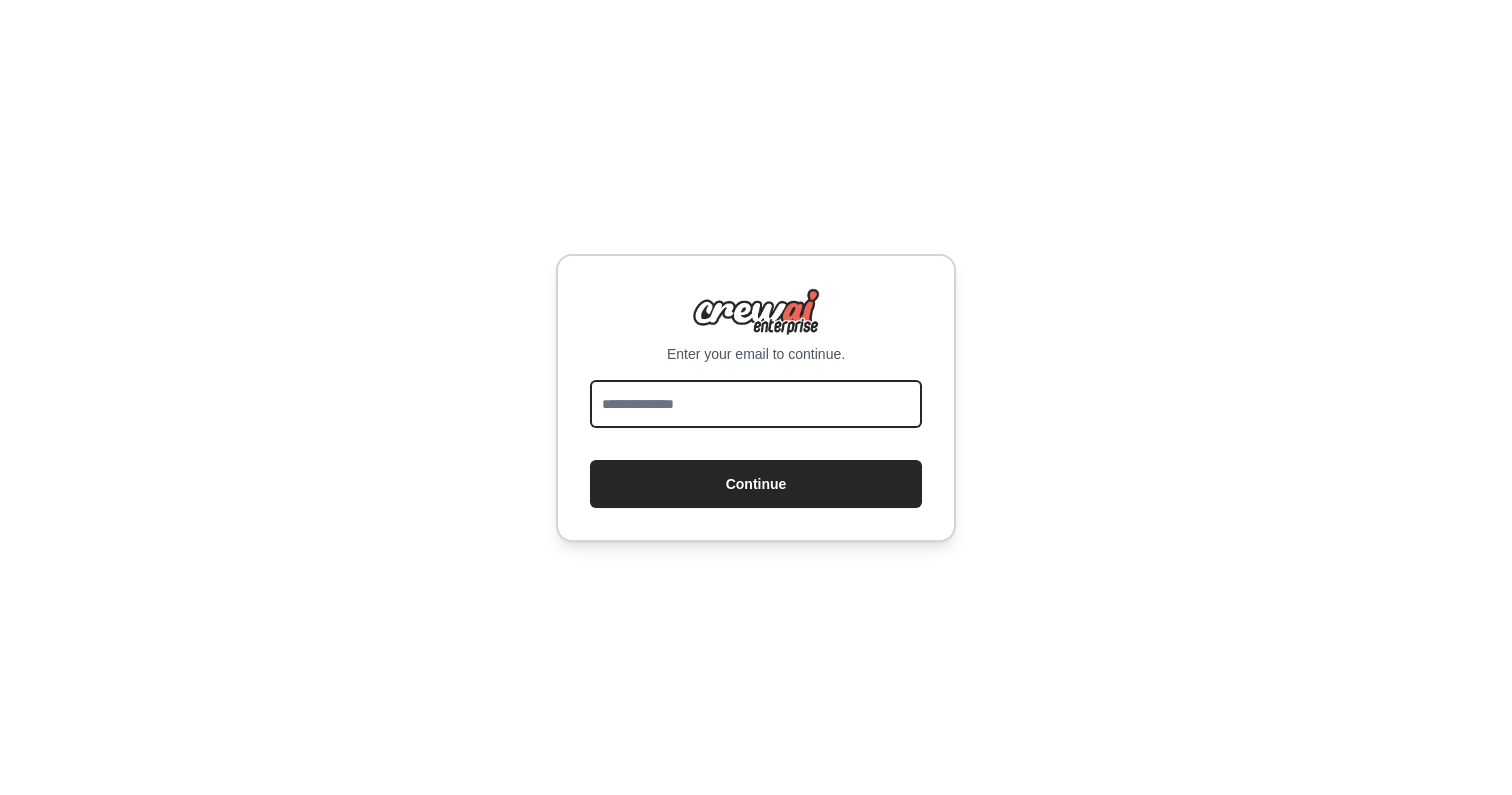 click at bounding box center [756, 404] 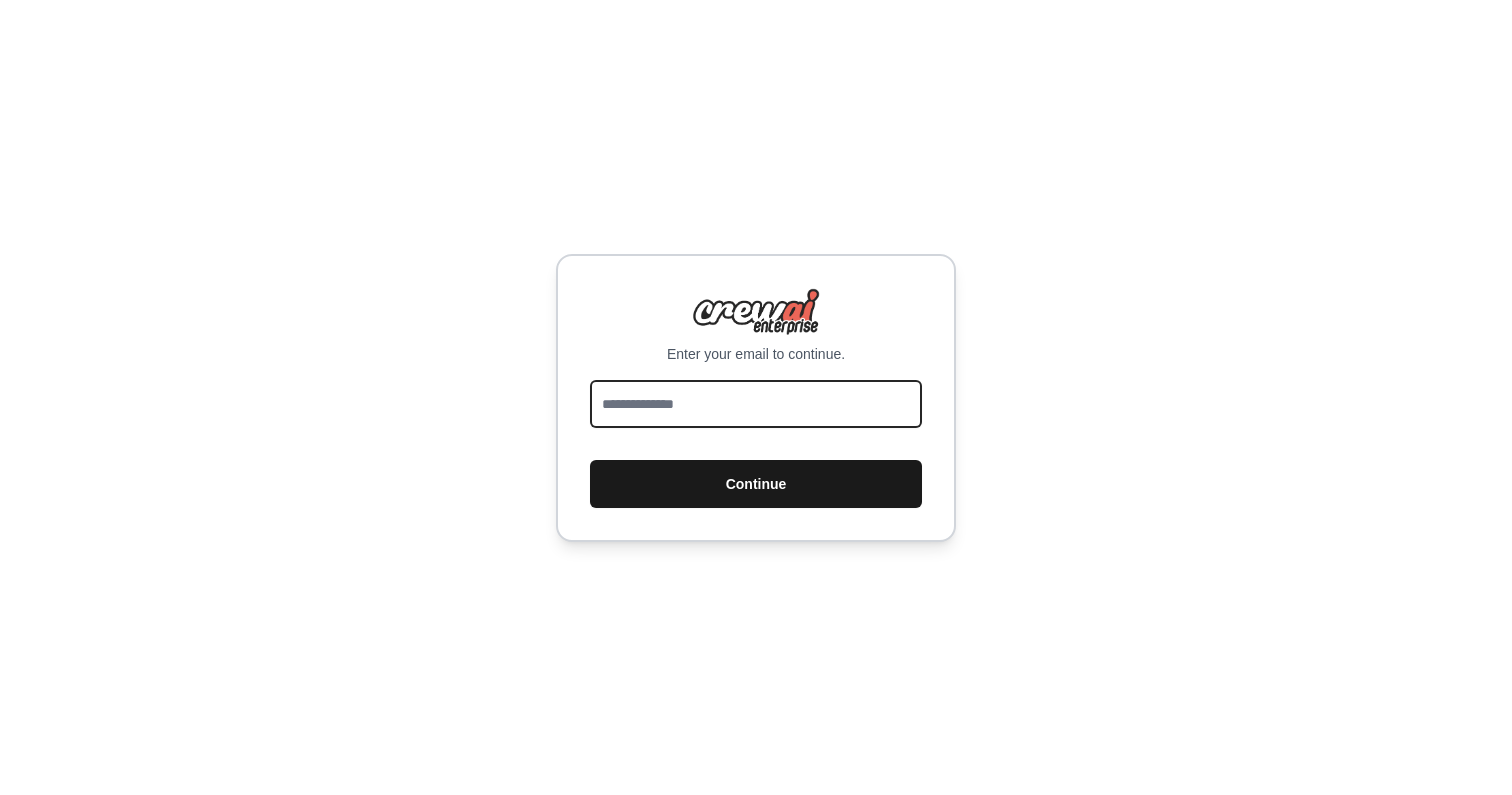type on "**********" 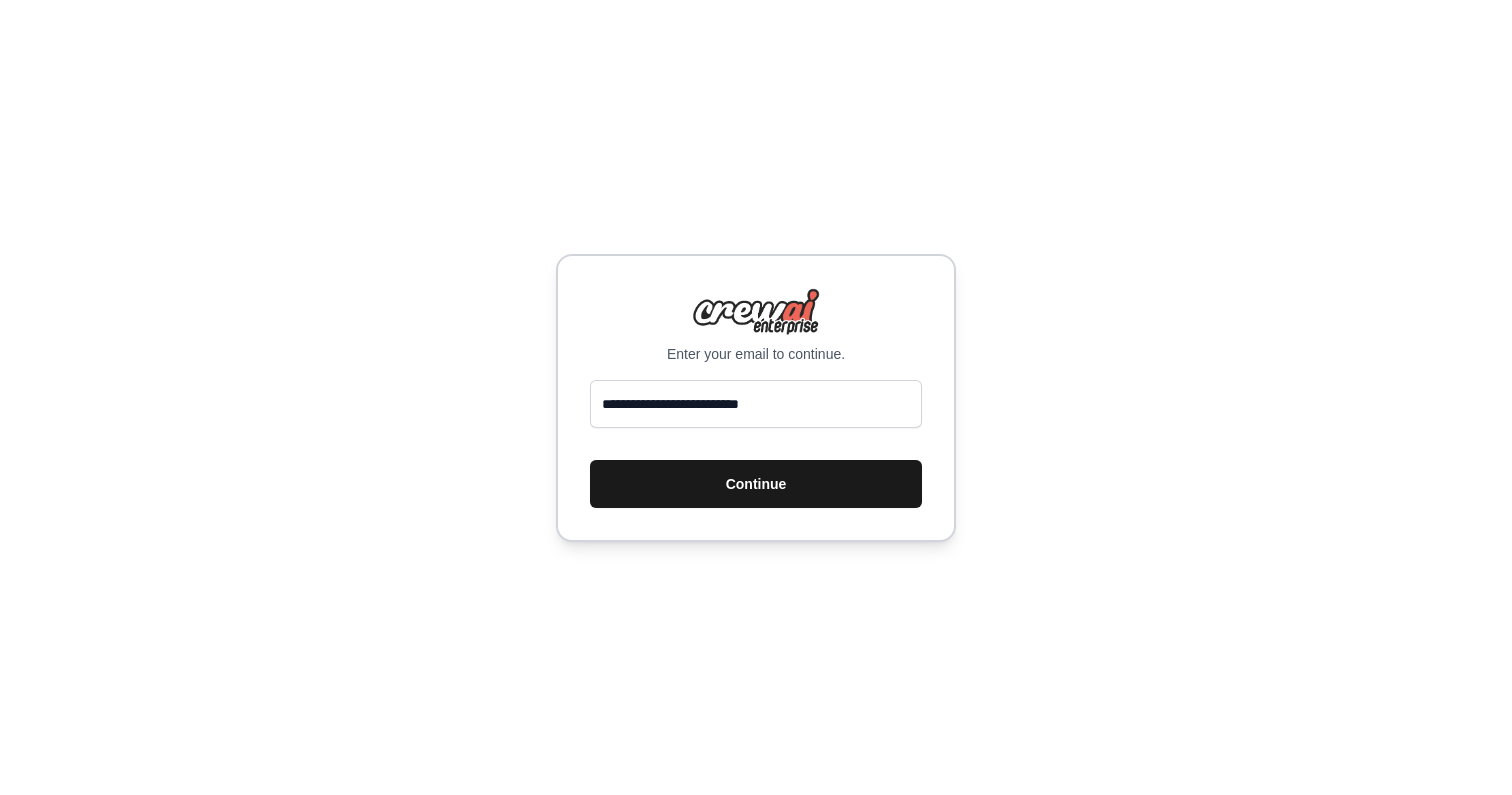 click on "Continue" at bounding box center [756, 484] 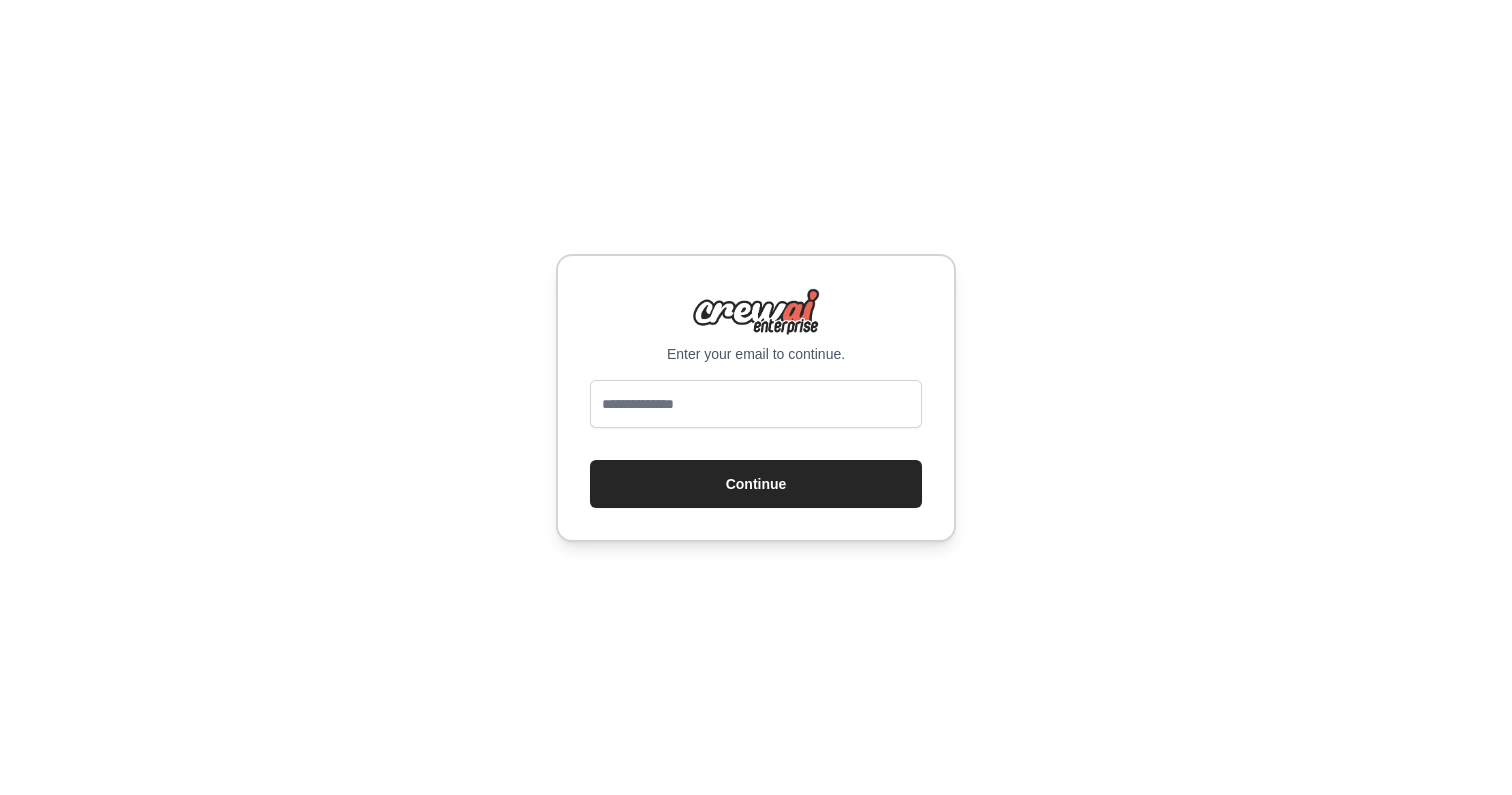 scroll, scrollTop: 0, scrollLeft: 0, axis: both 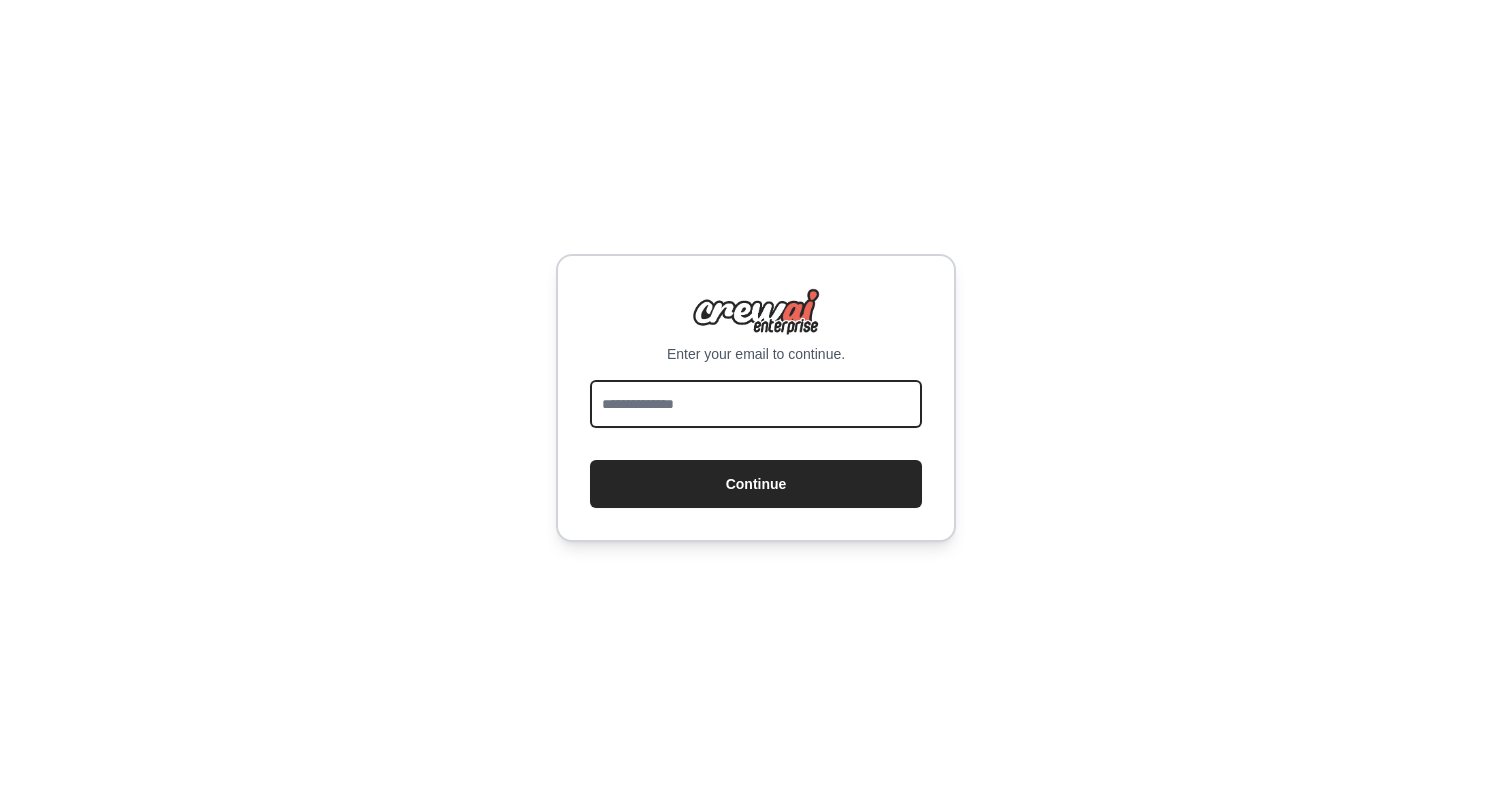 click at bounding box center (756, 404) 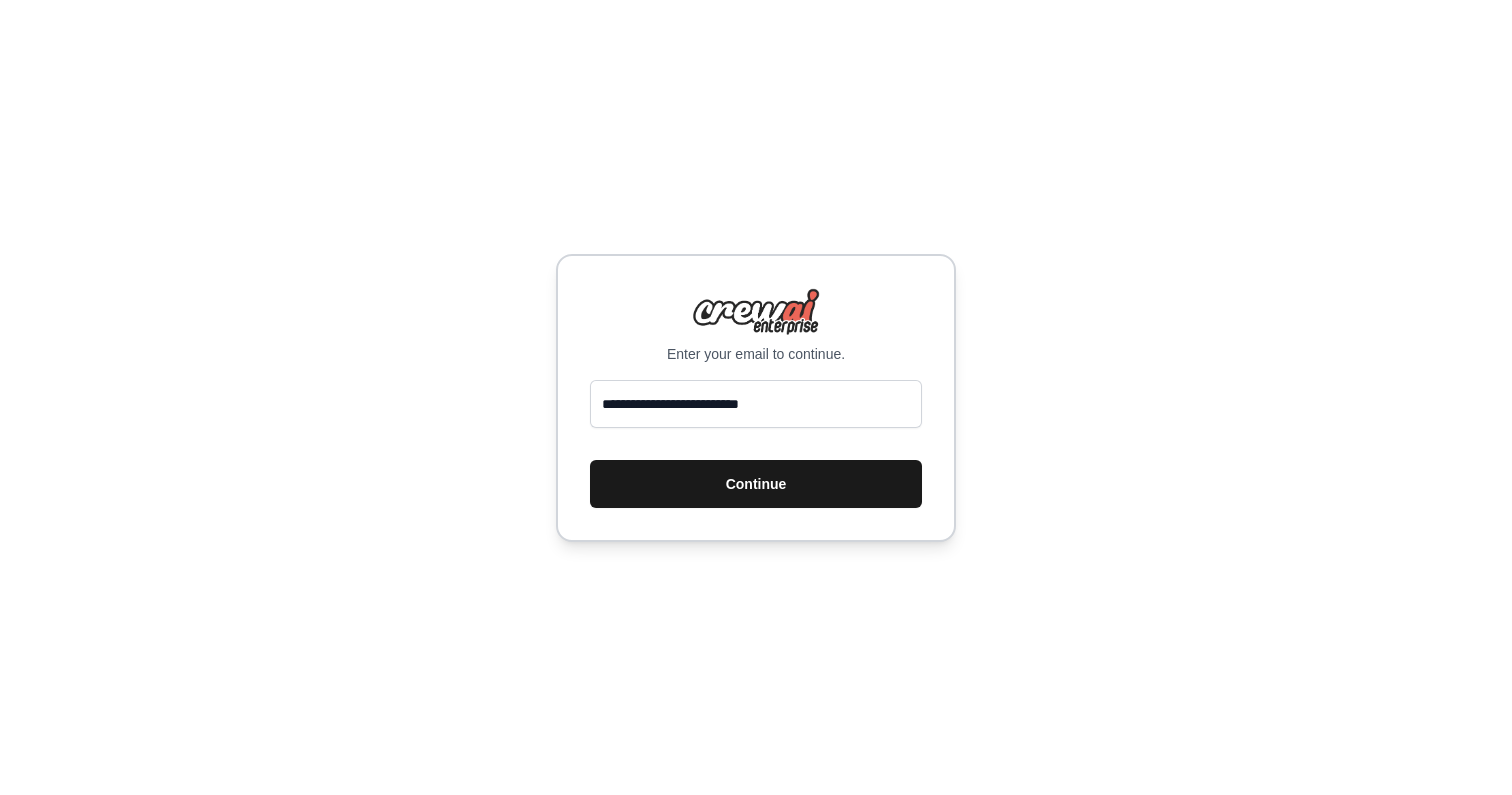 click on "Continue" at bounding box center (756, 484) 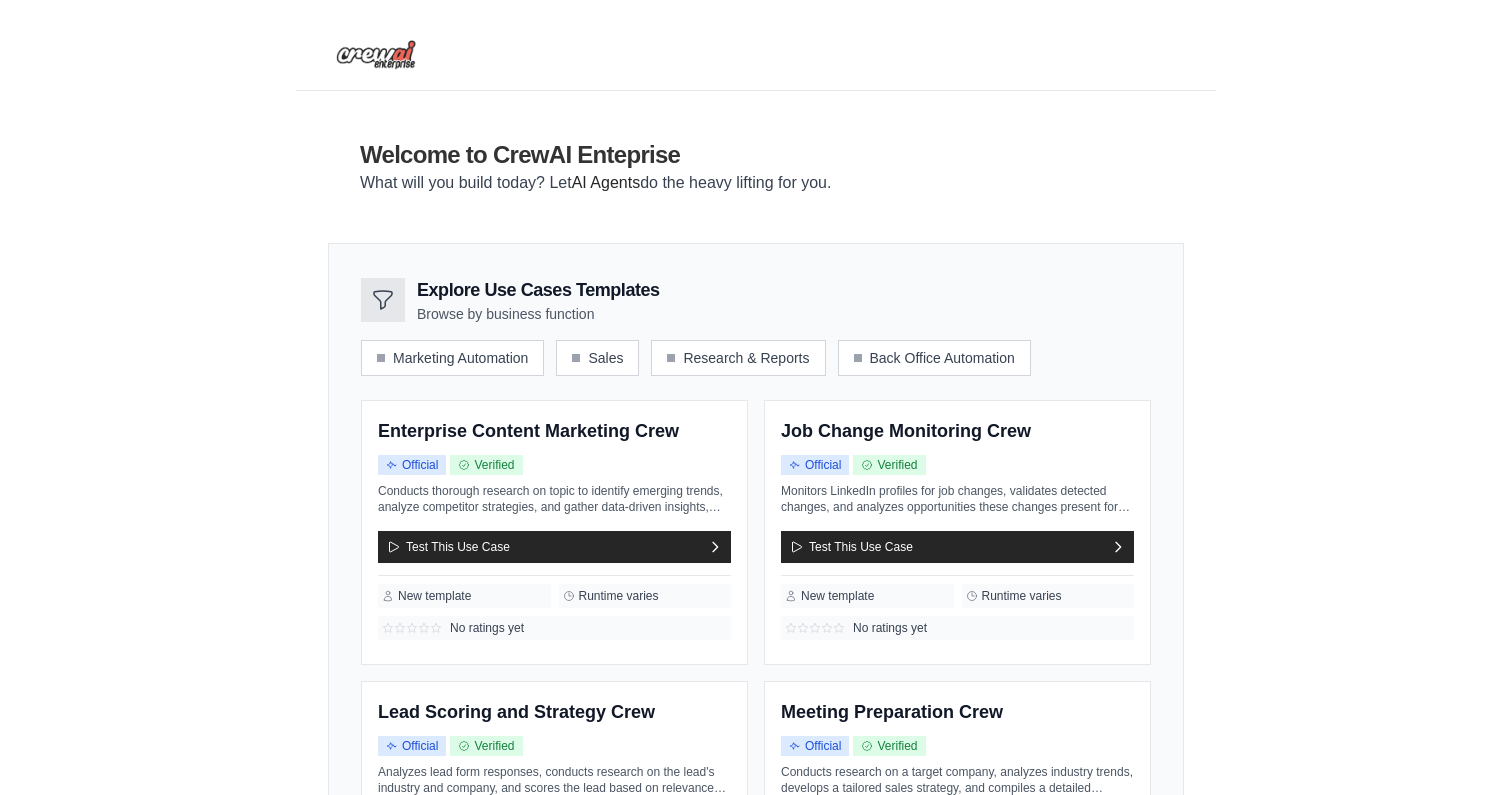 scroll, scrollTop: 0, scrollLeft: 0, axis: both 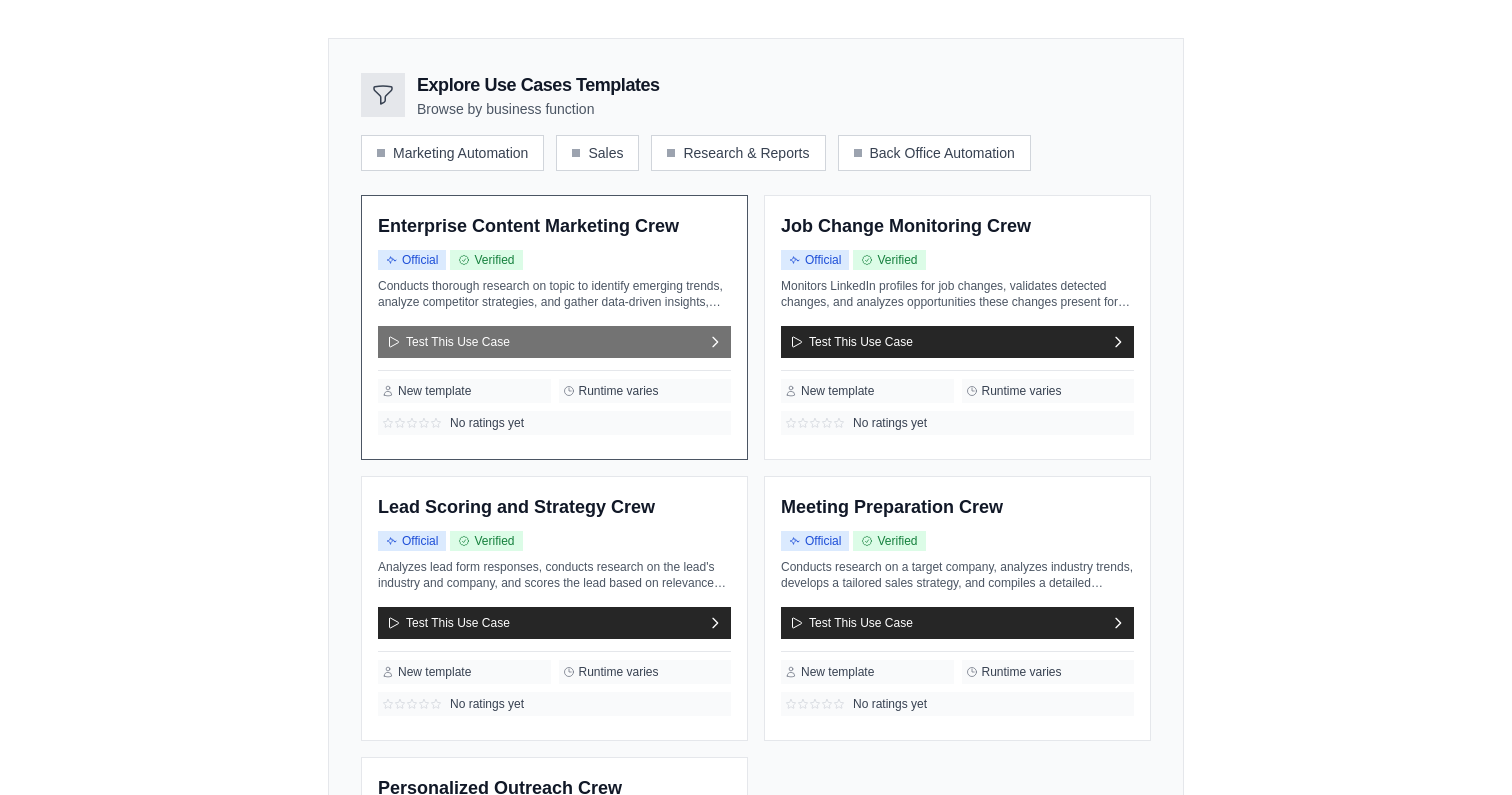 click on "Test This Use Case" at bounding box center [554, 342] 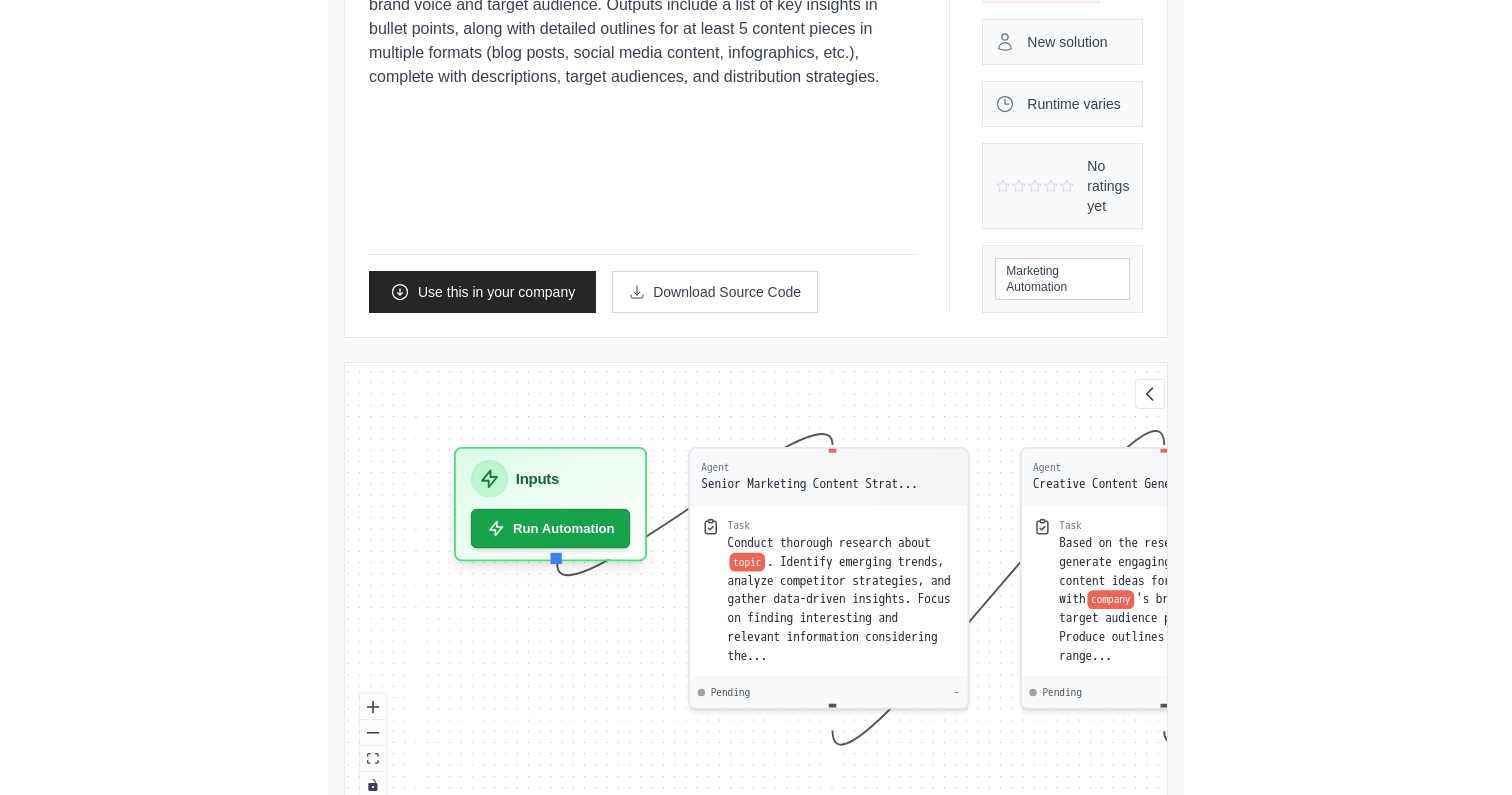 scroll, scrollTop: 336, scrollLeft: 0, axis: vertical 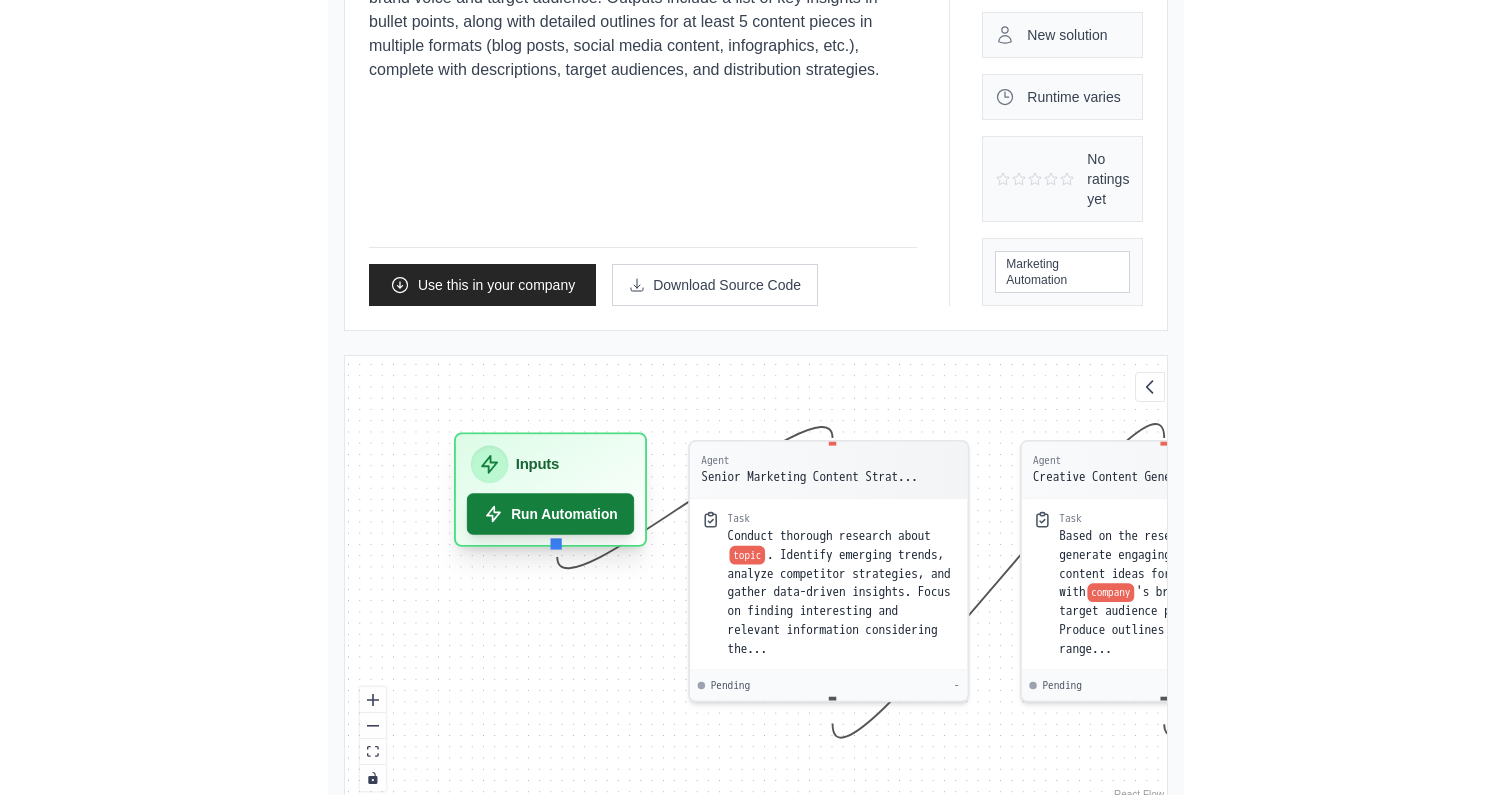click on "Run Automation" at bounding box center [551, 513] 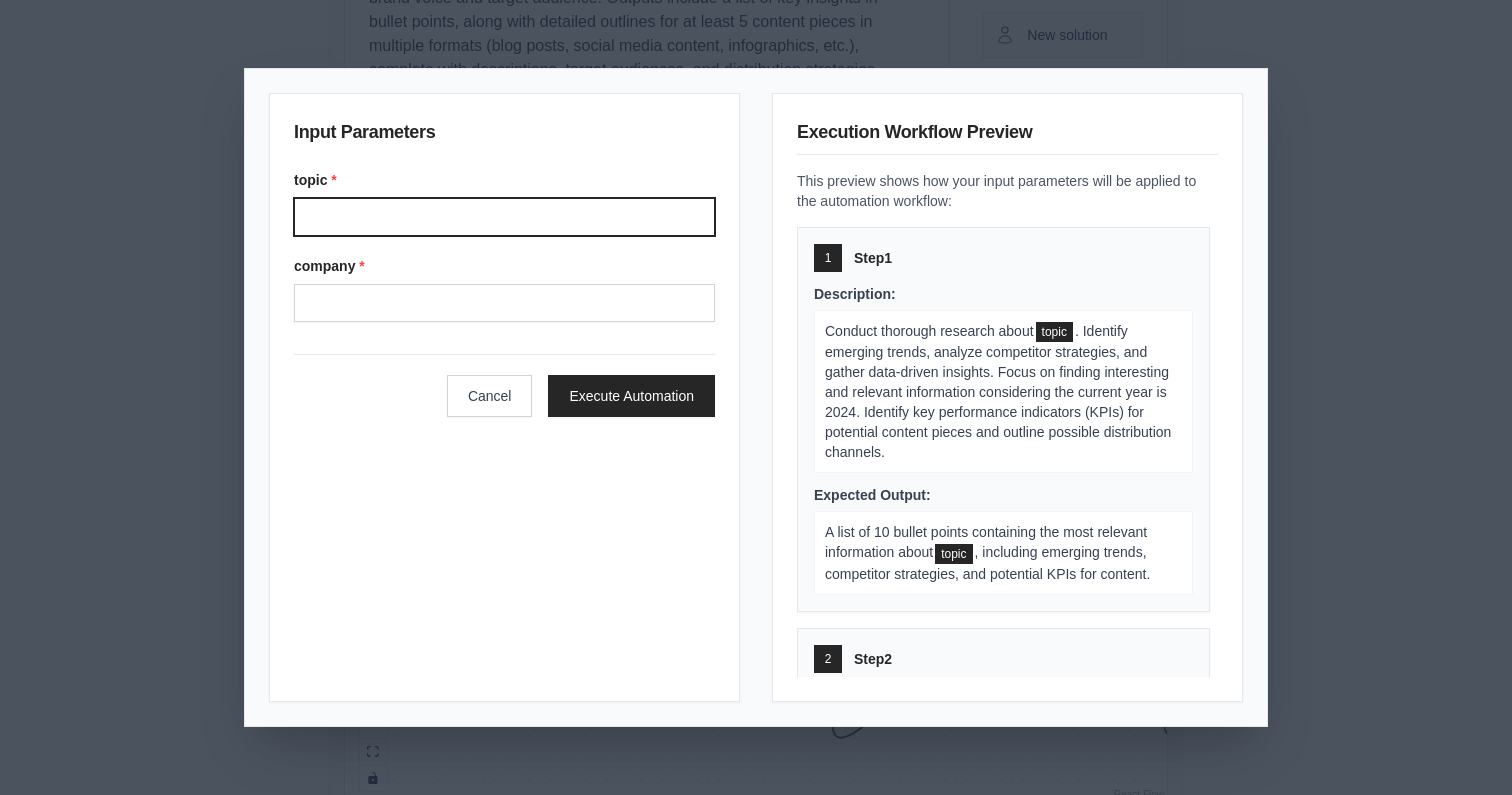 click on "topic   *" at bounding box center [504, 217] 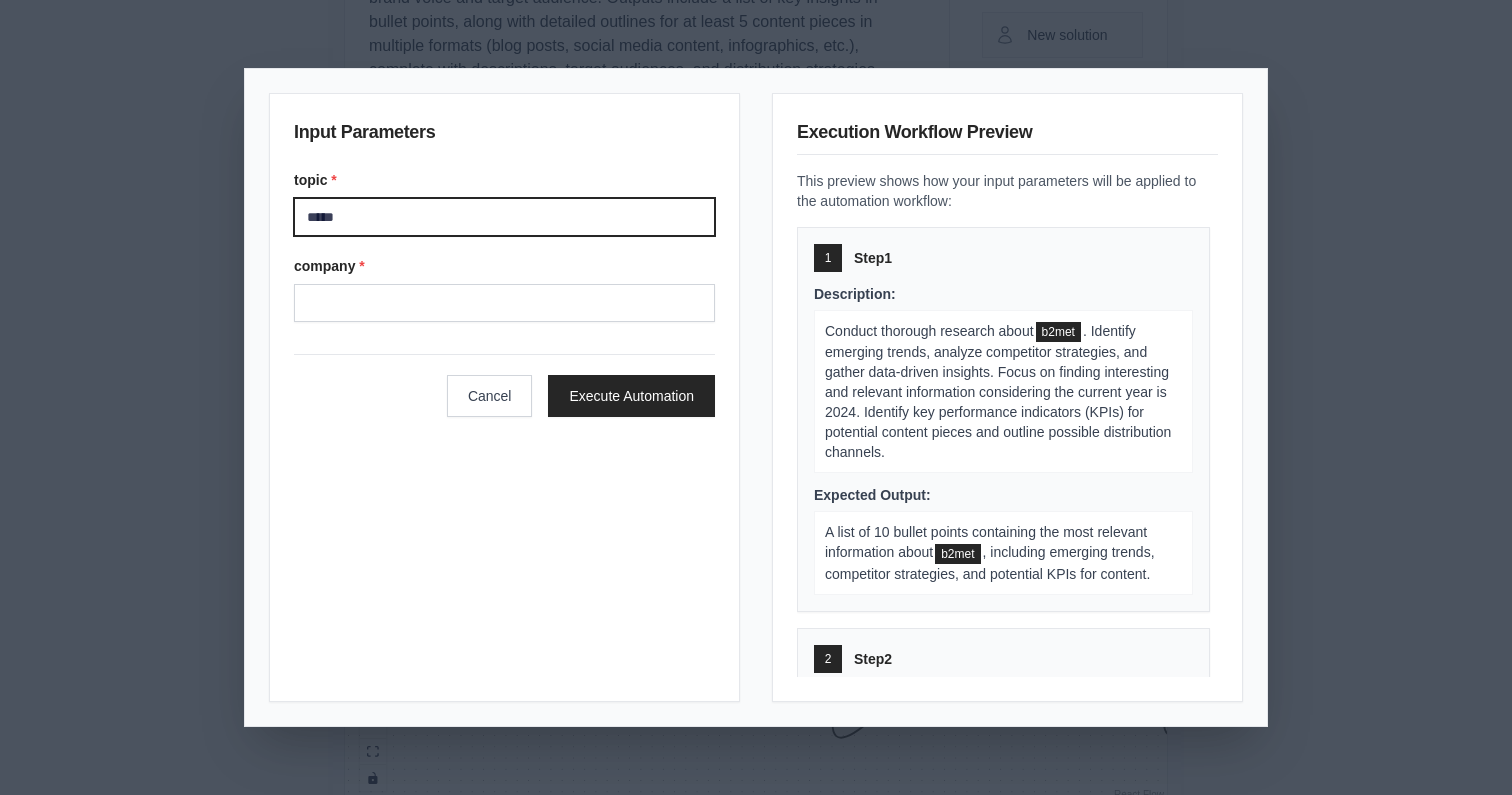 type on "******" 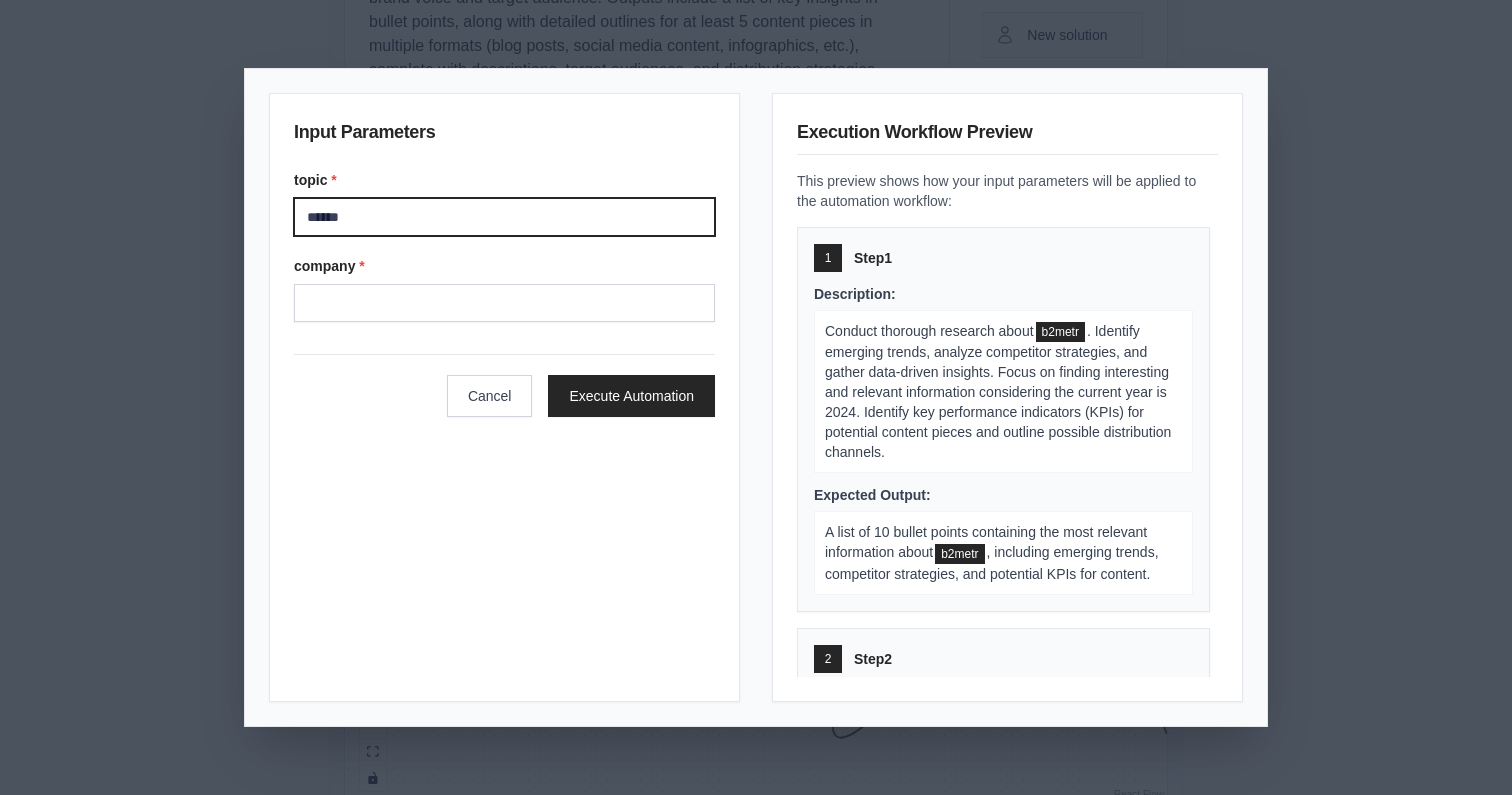 type 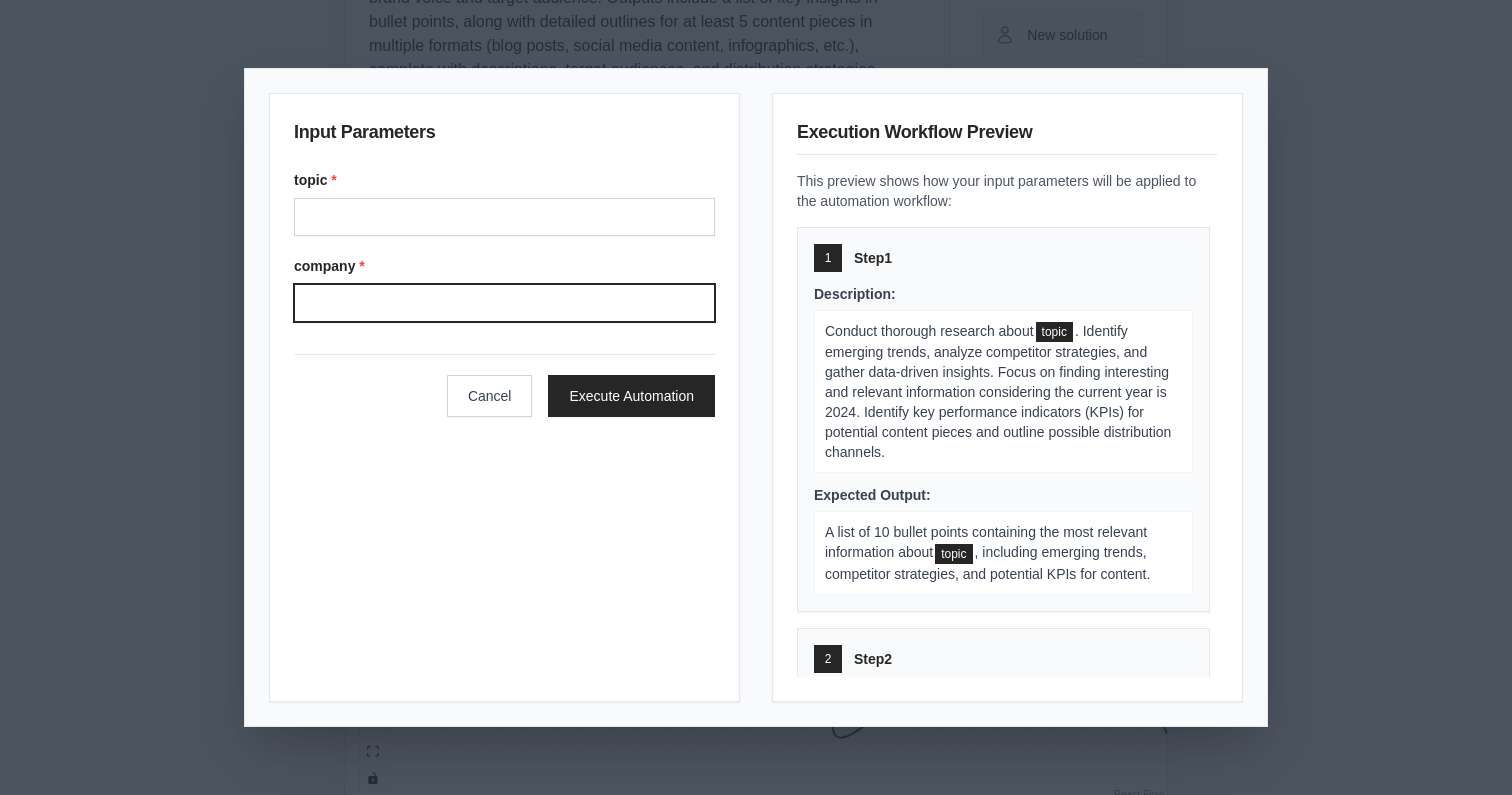 click on "company   *" at bounding box center (504, 303) 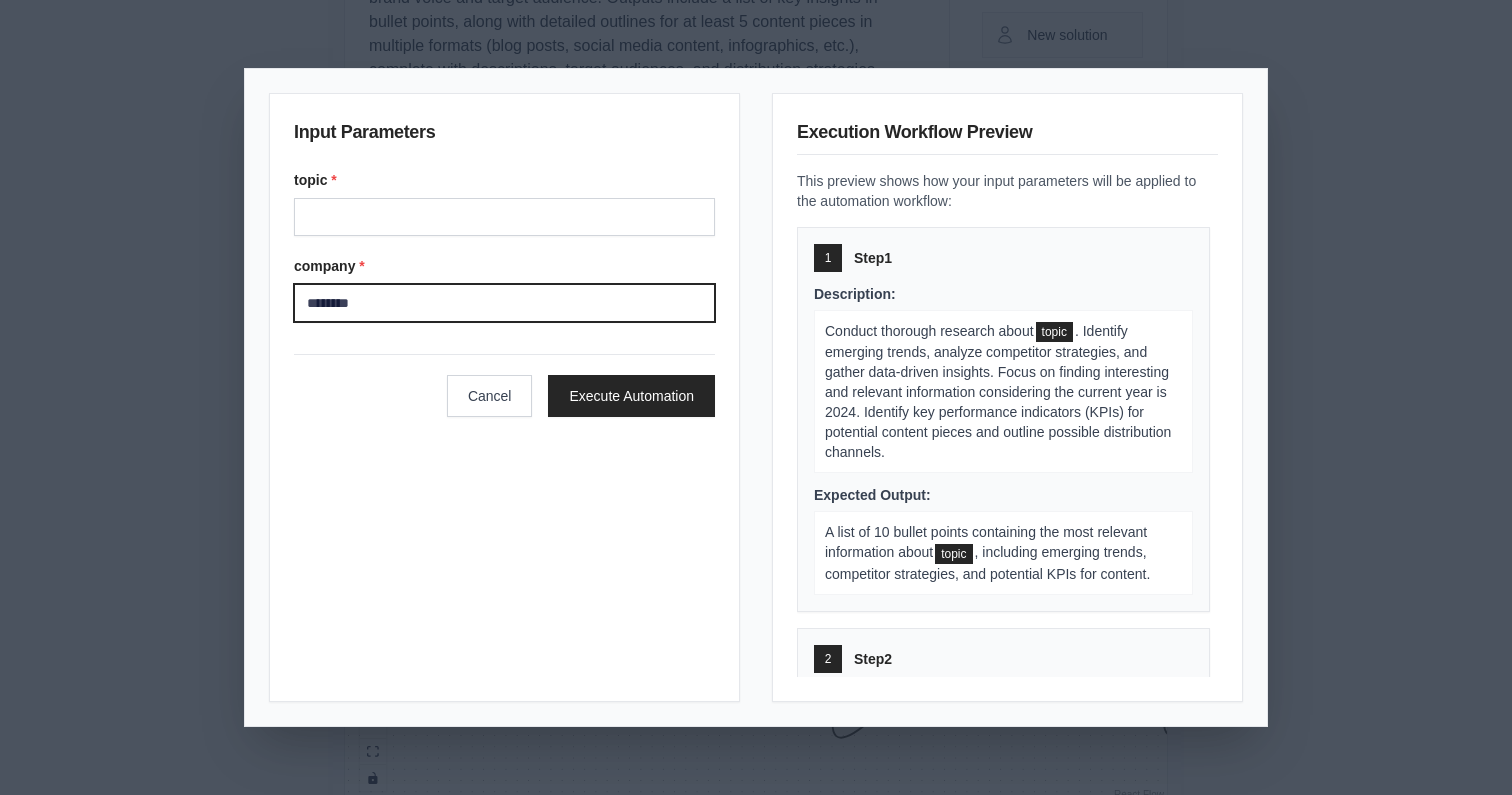 type on "********" 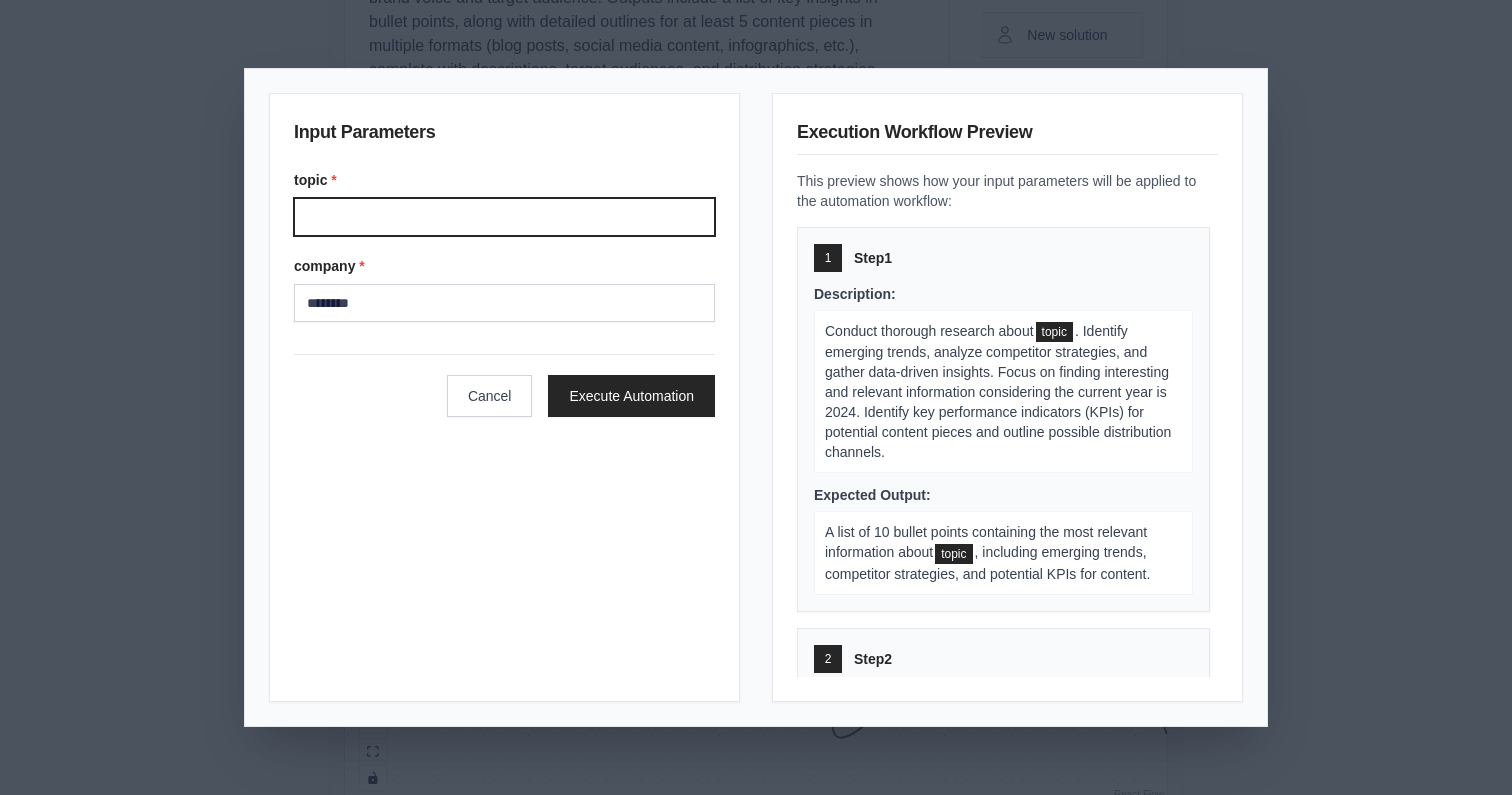 click on "topic   *" at bounding box center (504, 217) 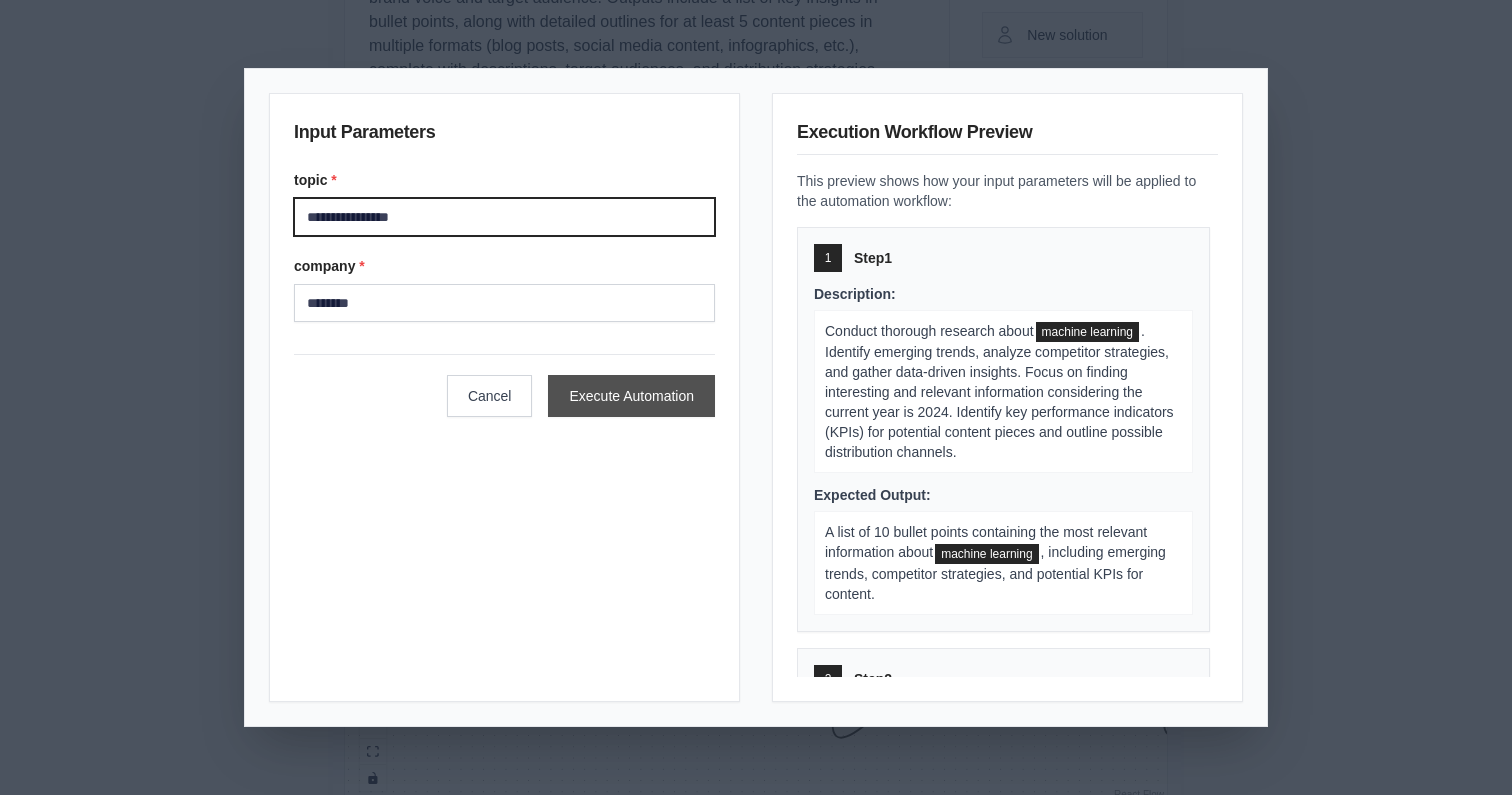 type on "**********" 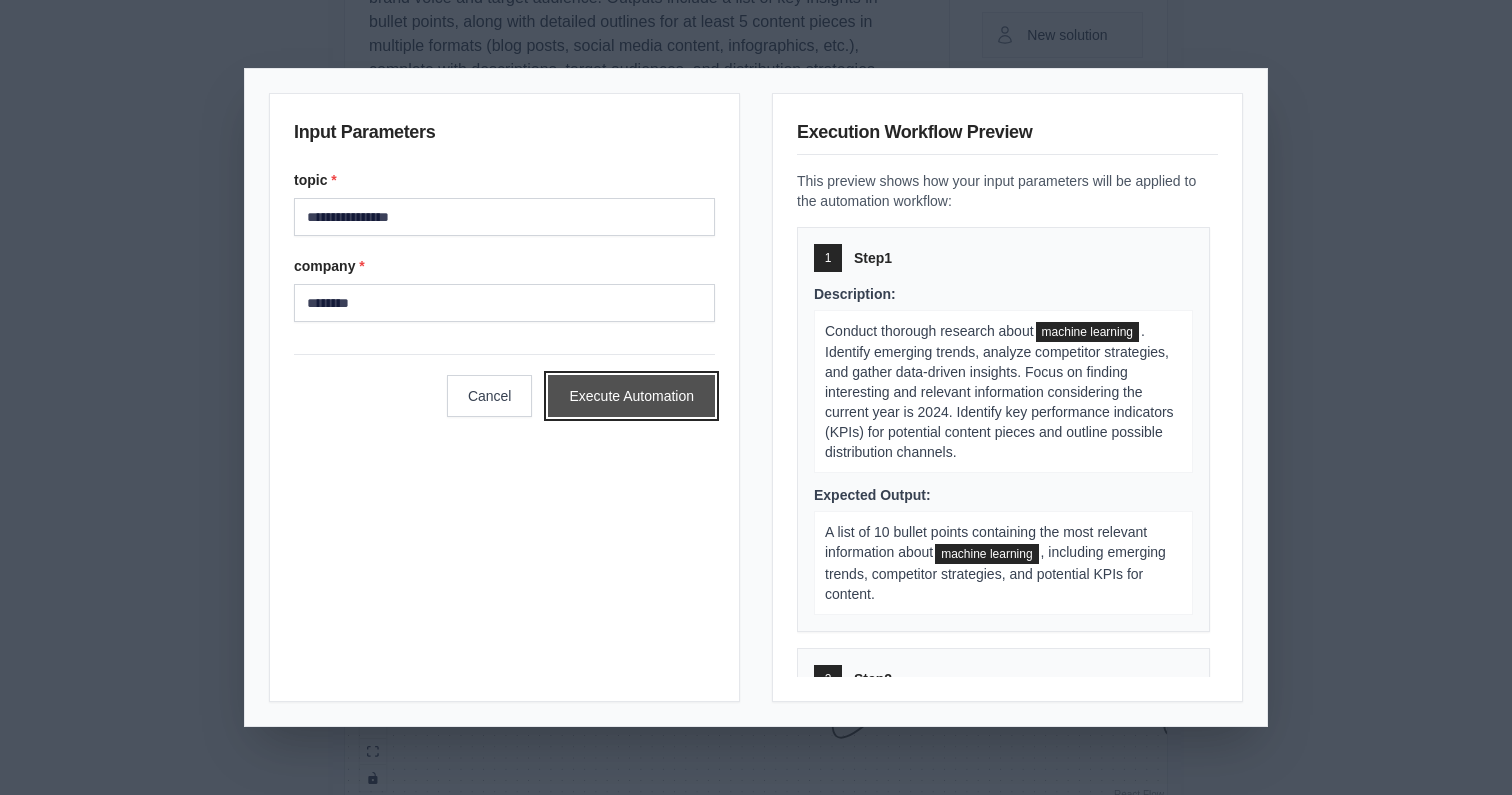 click on "Execute Automation" at bounding box center (631, 396) 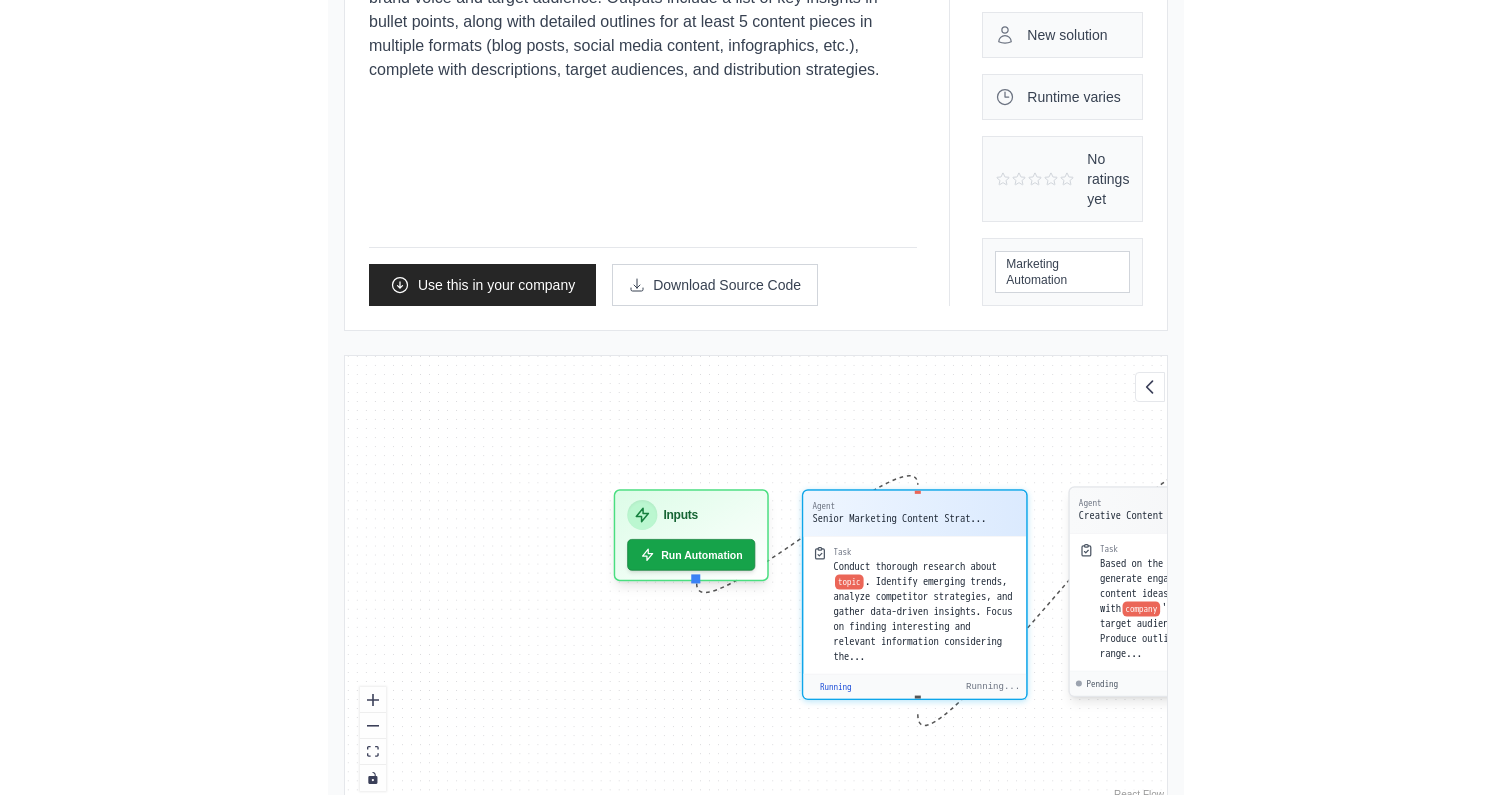 scroll, scrollTop: 623, scrollLeft: 0, axis: vertical 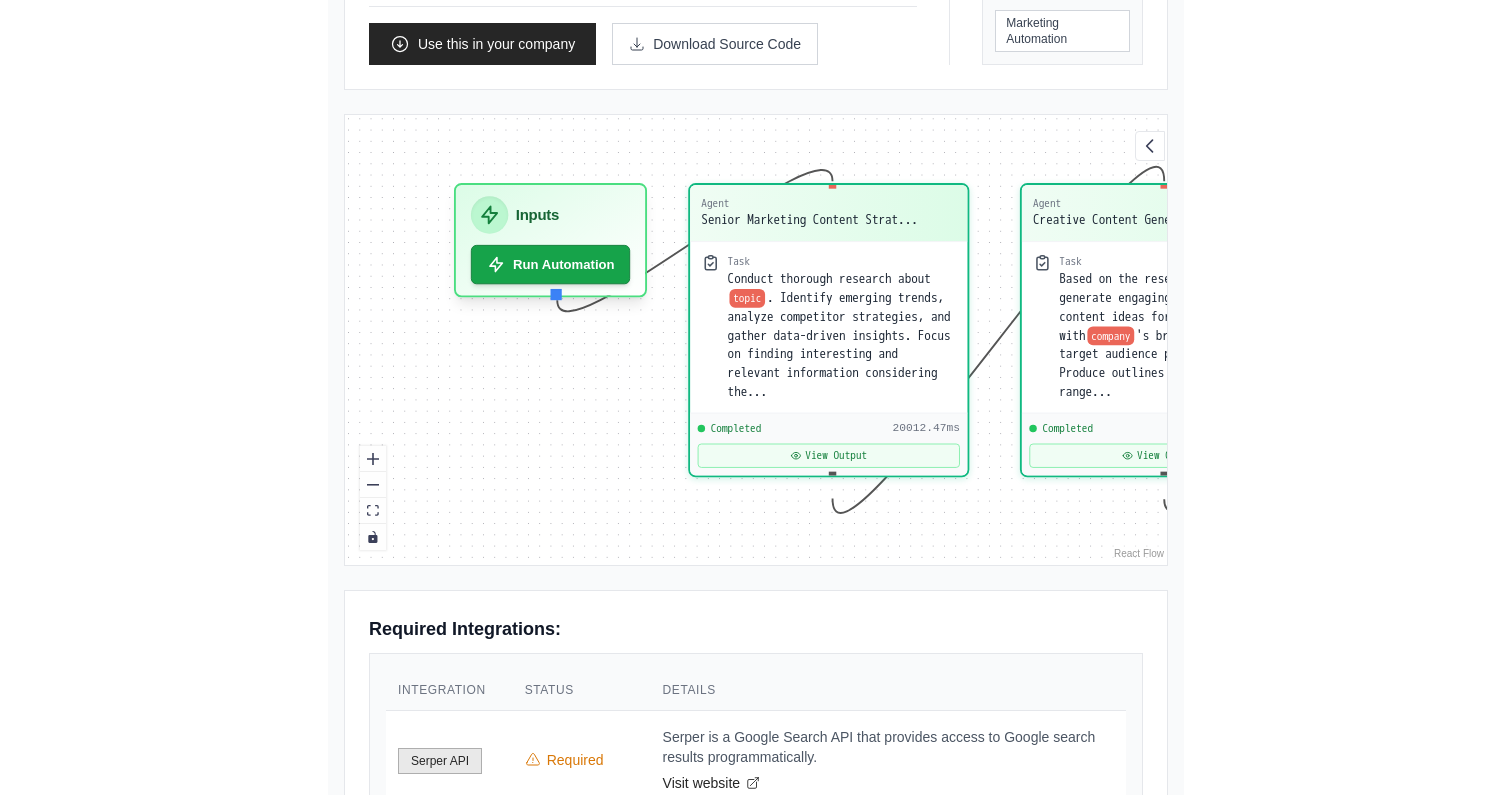 click on "View Result" at bounding box center (1469, 413) 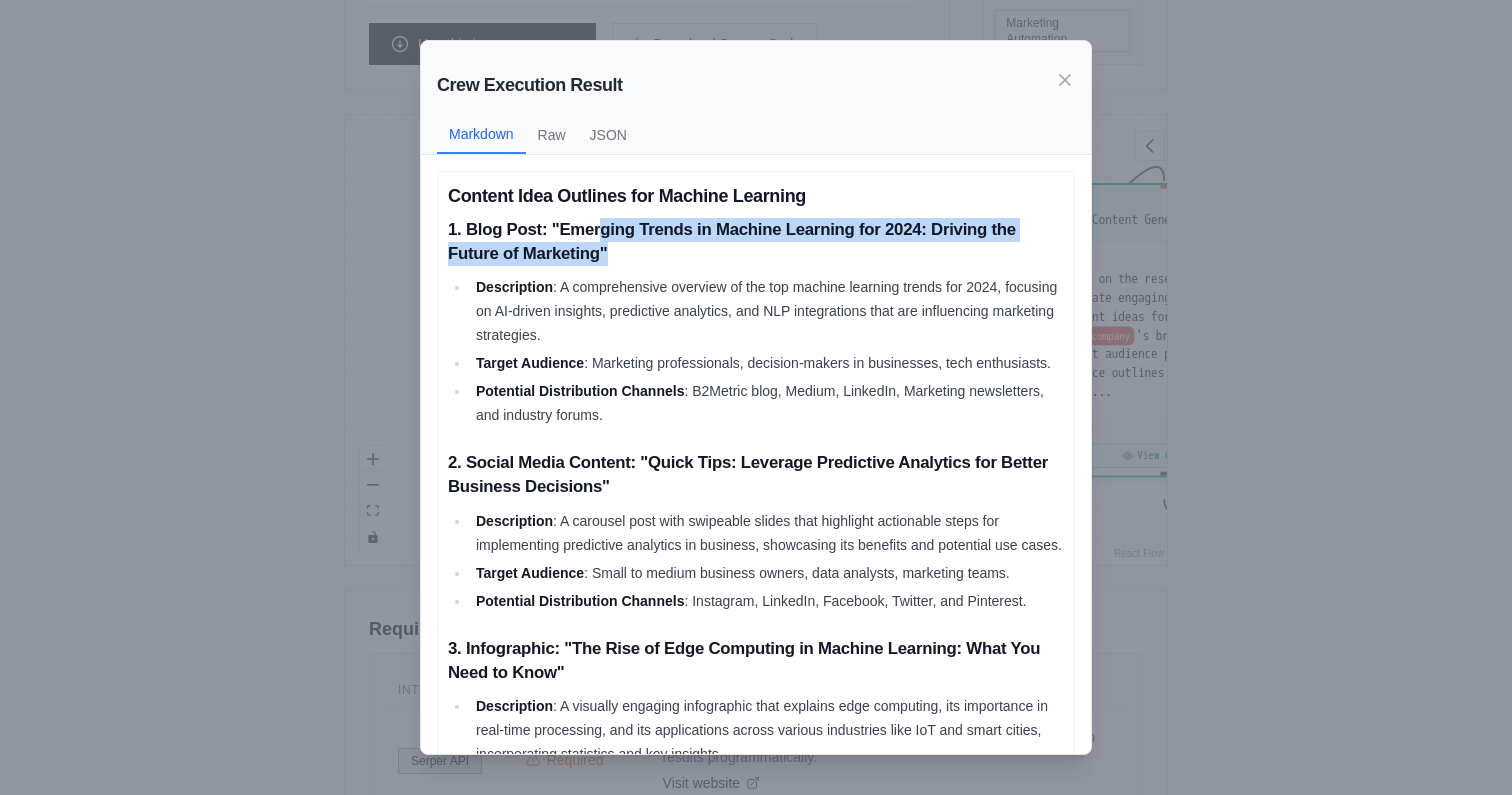 drag, startPoint x: 599, startPoint y: 230, endPoint x: 757, endPoint y: 242, distance: 158.45505 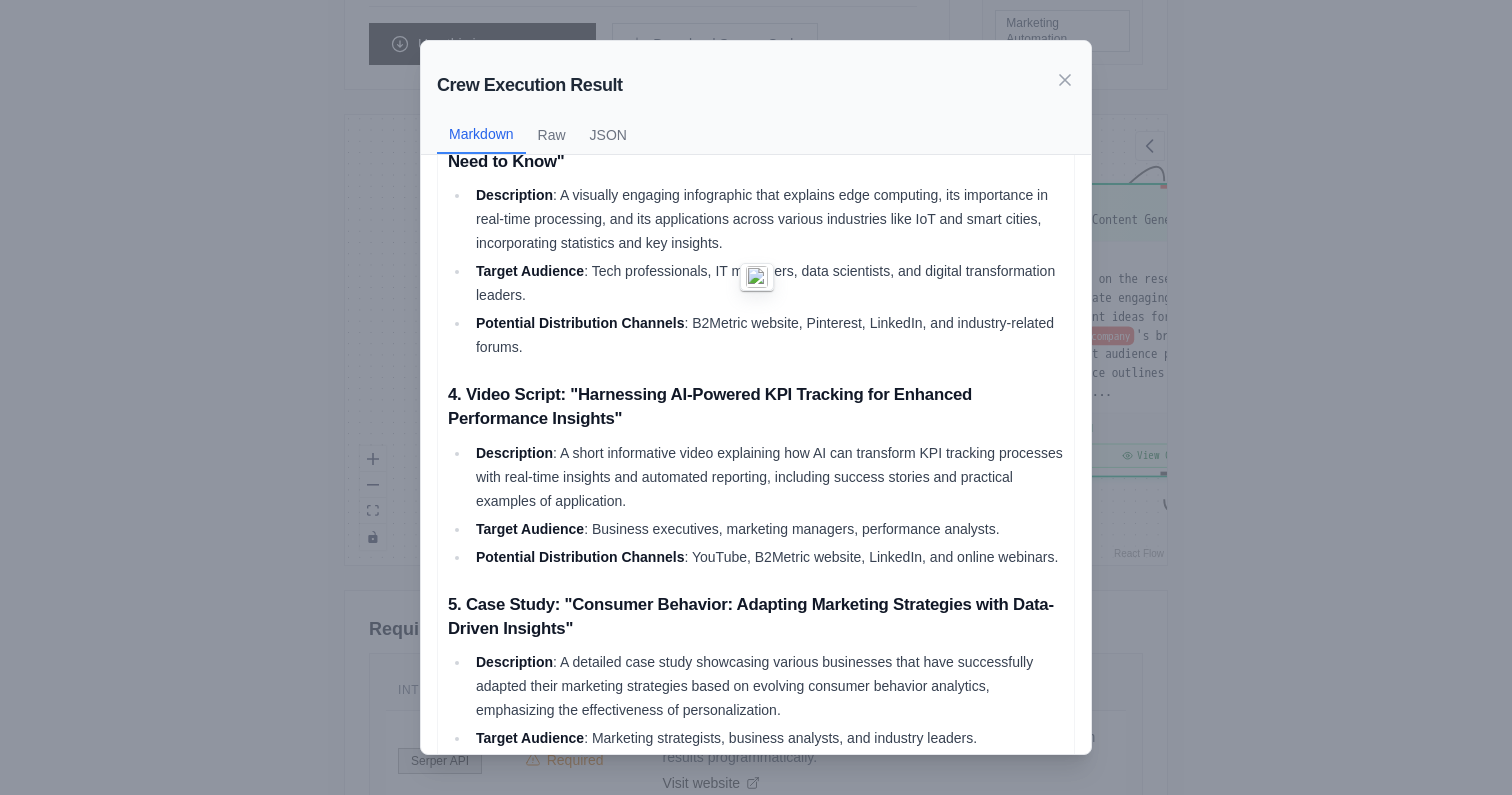 scroll, scrollTop: 746, scrollLeft: 0, axis: vertical 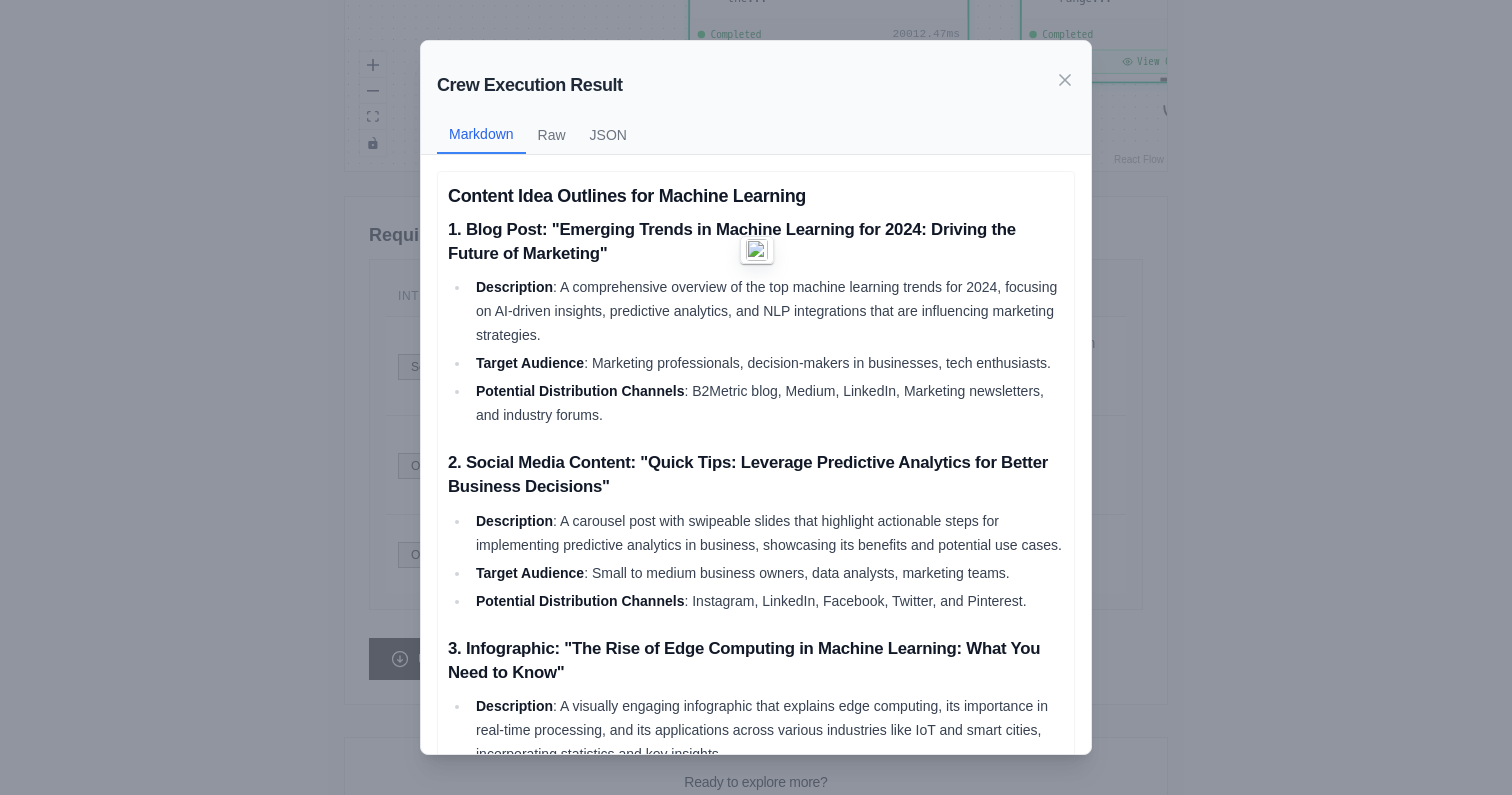 click on "Target Audience : Marketing professionals, decision-makers in businesses, tech enthusiasts." at bounding box center (767, 363) 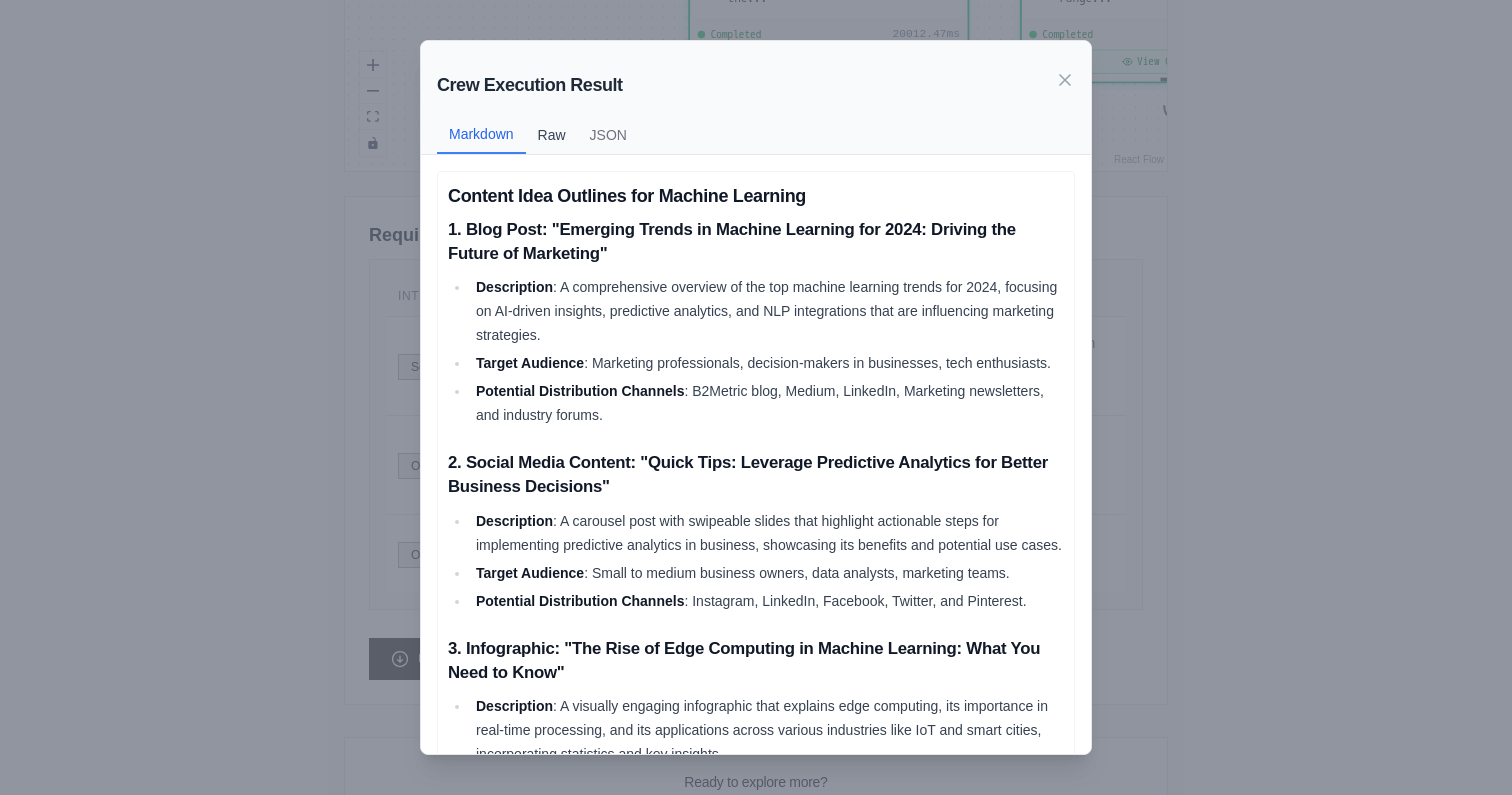 click on "Raw" at bounding box center (552, 135) 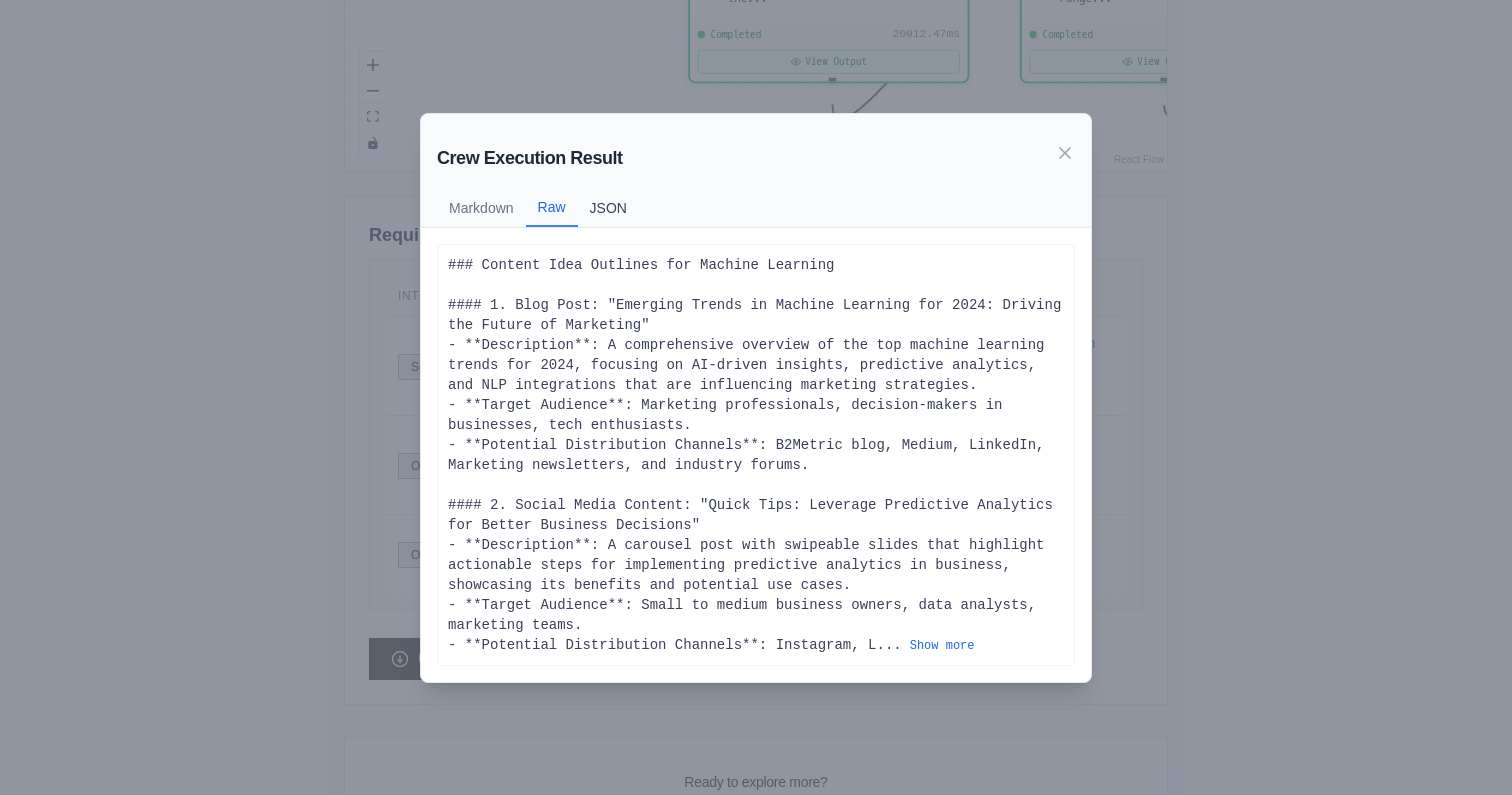 click on "JSON" at bounding box center (608, 208) 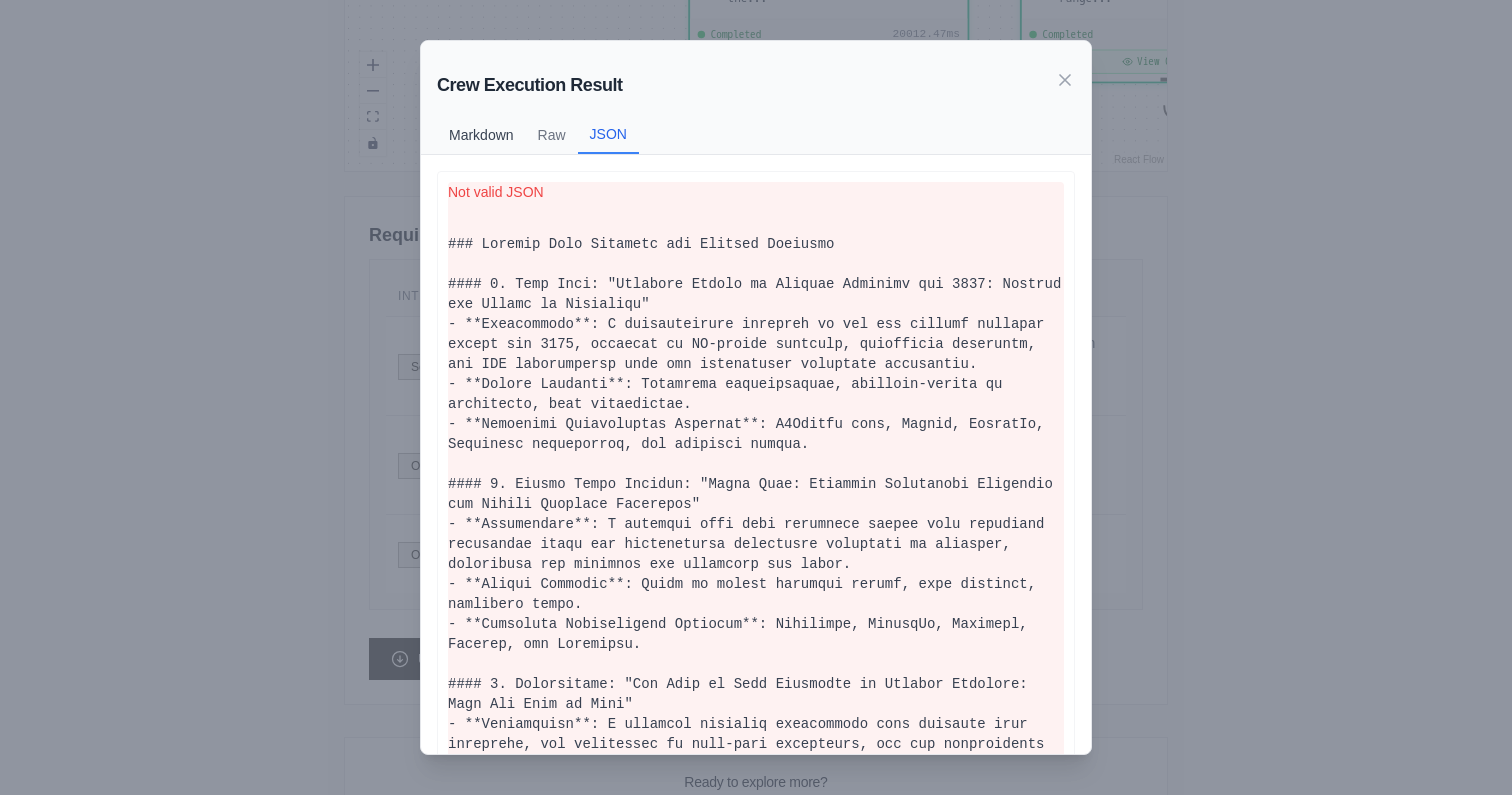 click on "Markdown" at bounding box center [481, 135] 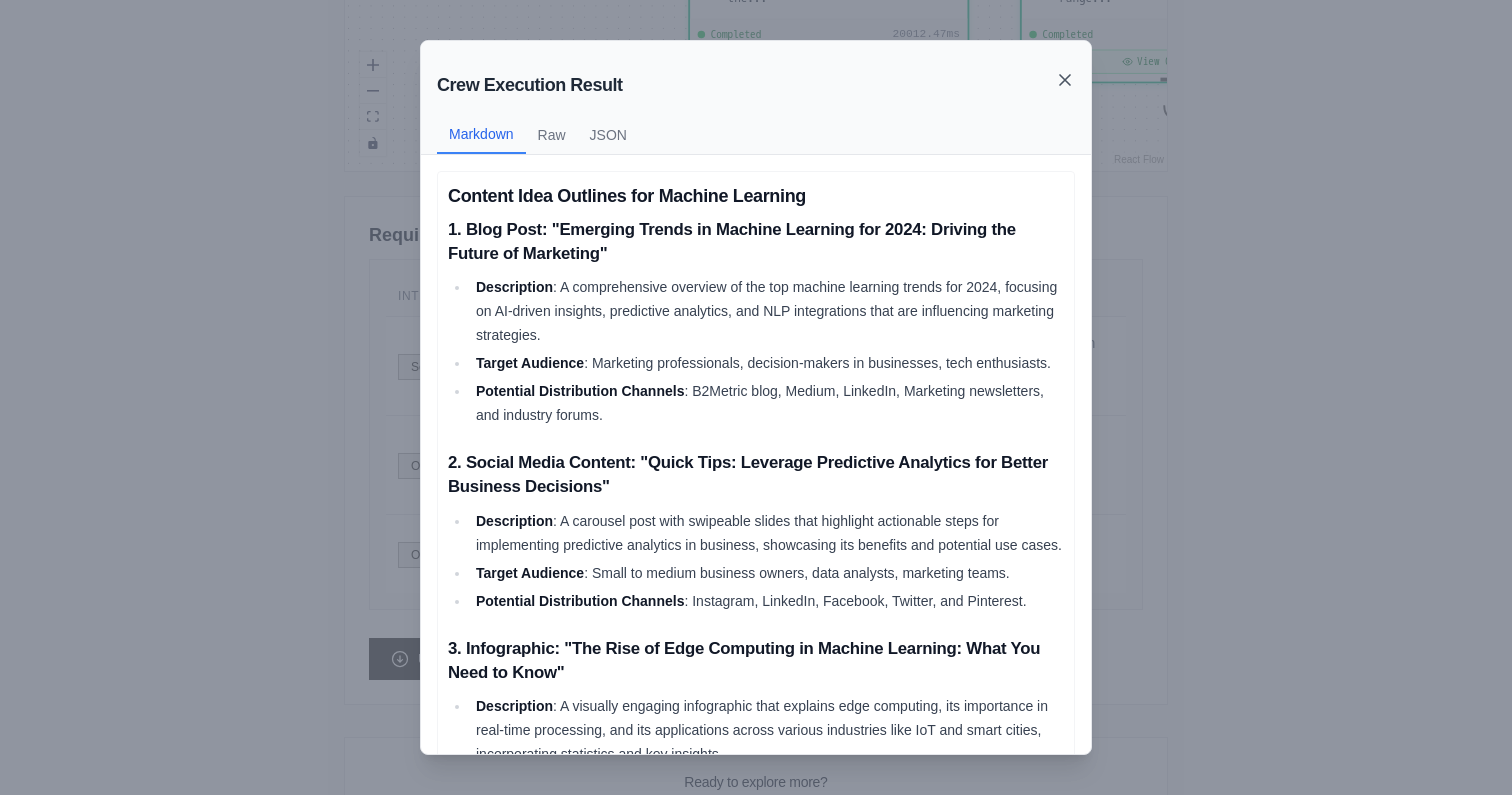 click 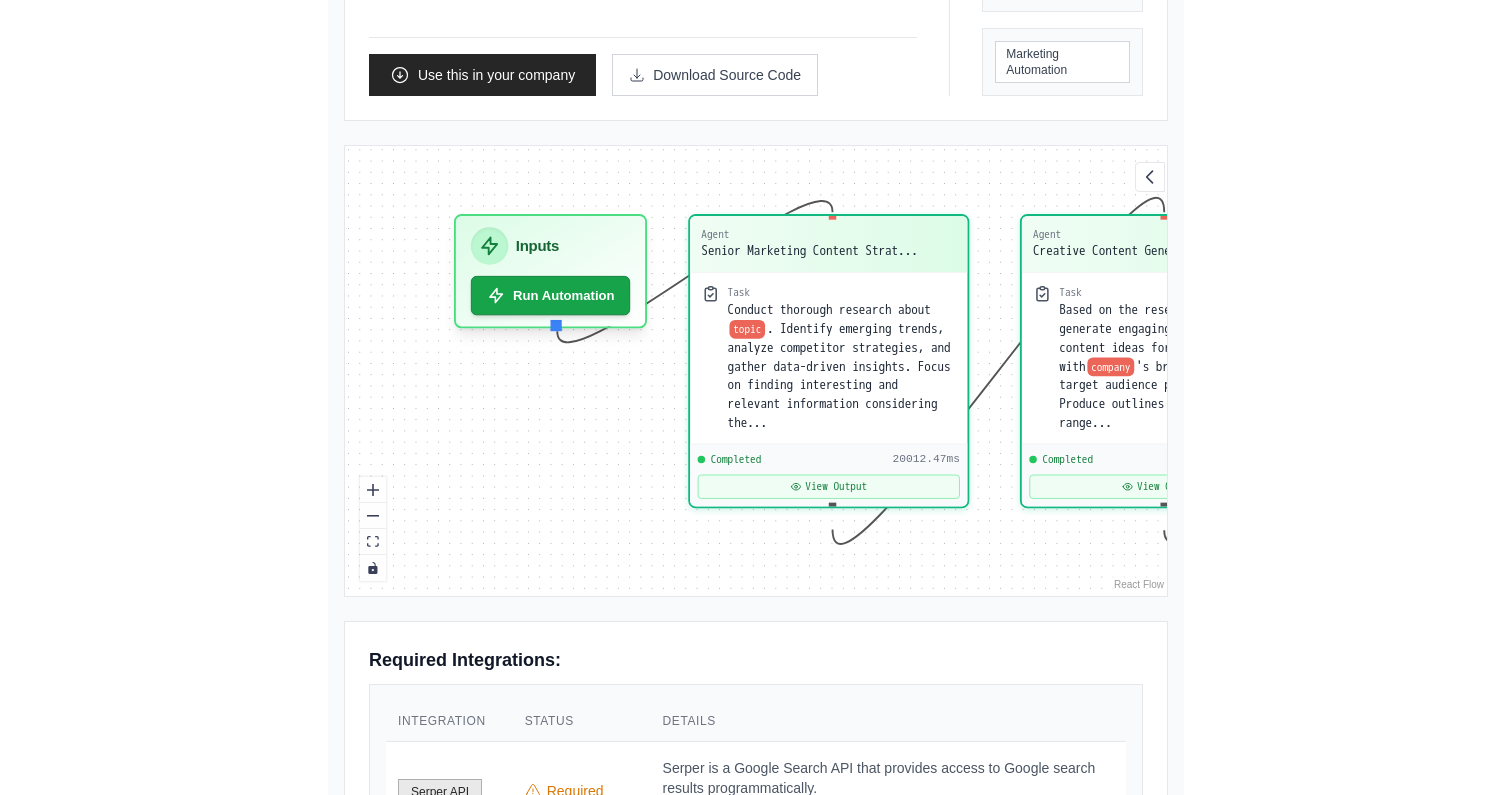 scroll, scrollTop: 0, scrollLeft: 0, axis: both 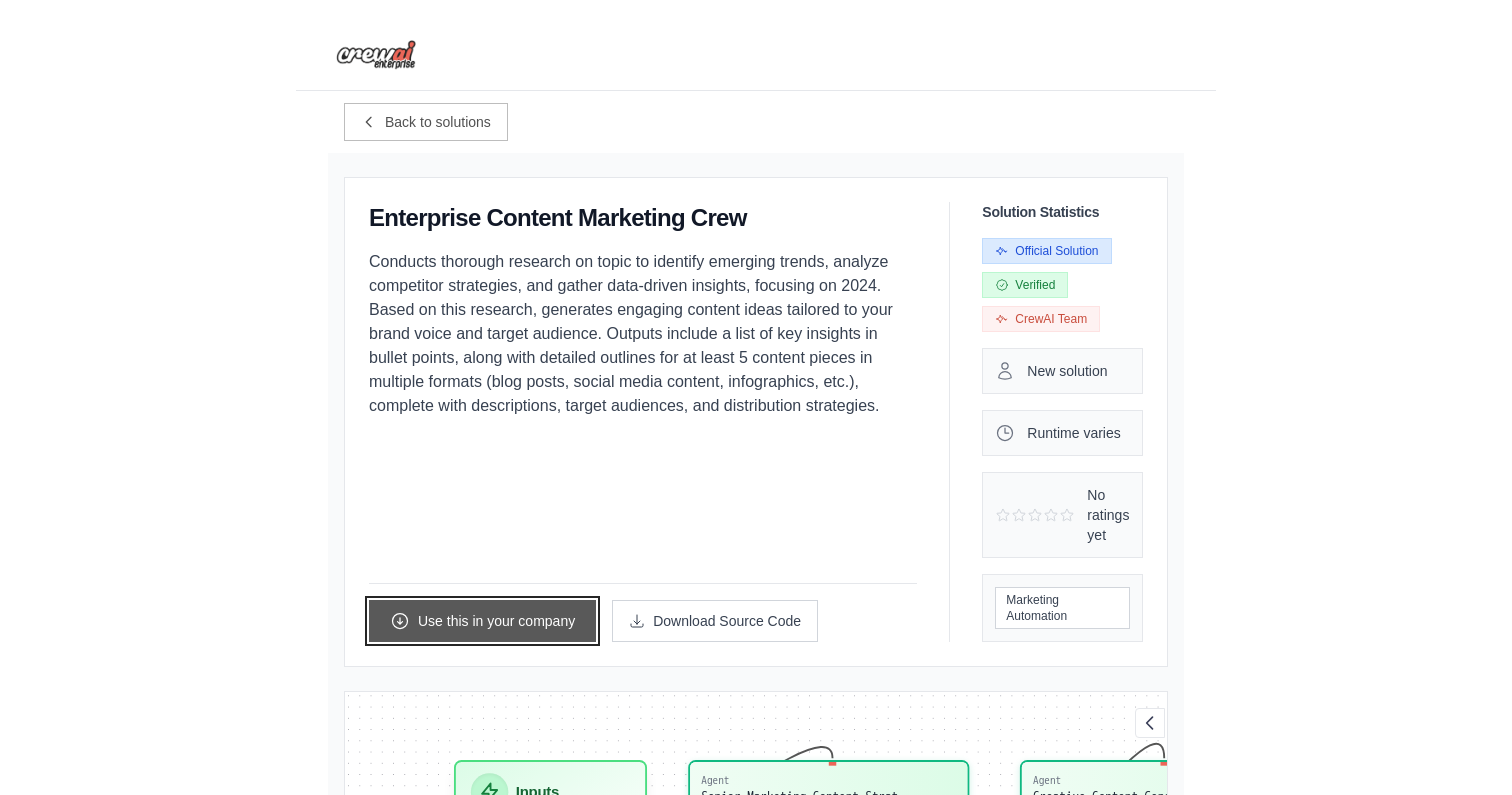 click on "Use this in your company" at bounding box center (482, 621) 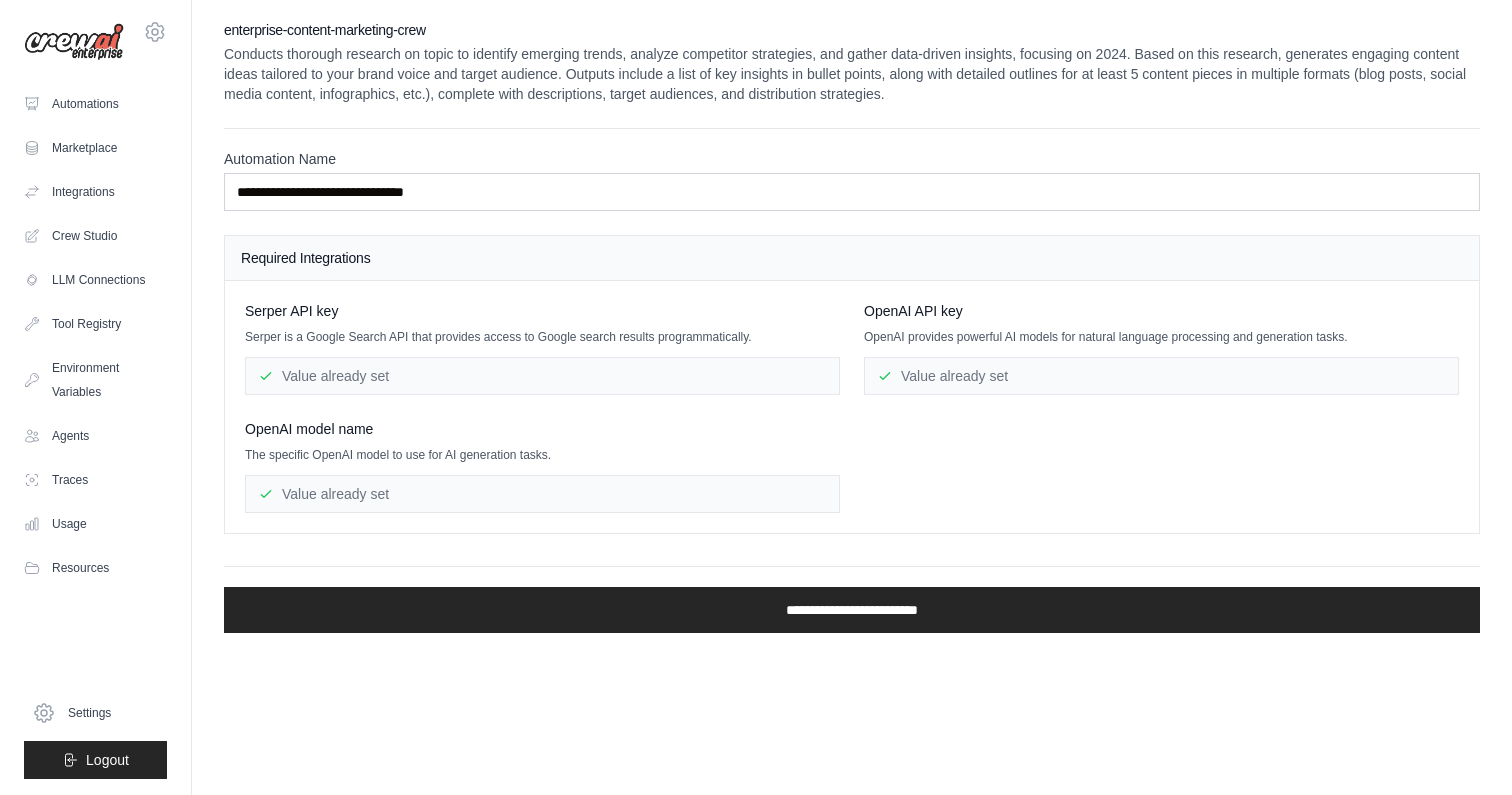 click on "Value already set" at bounding box center [542, 376] 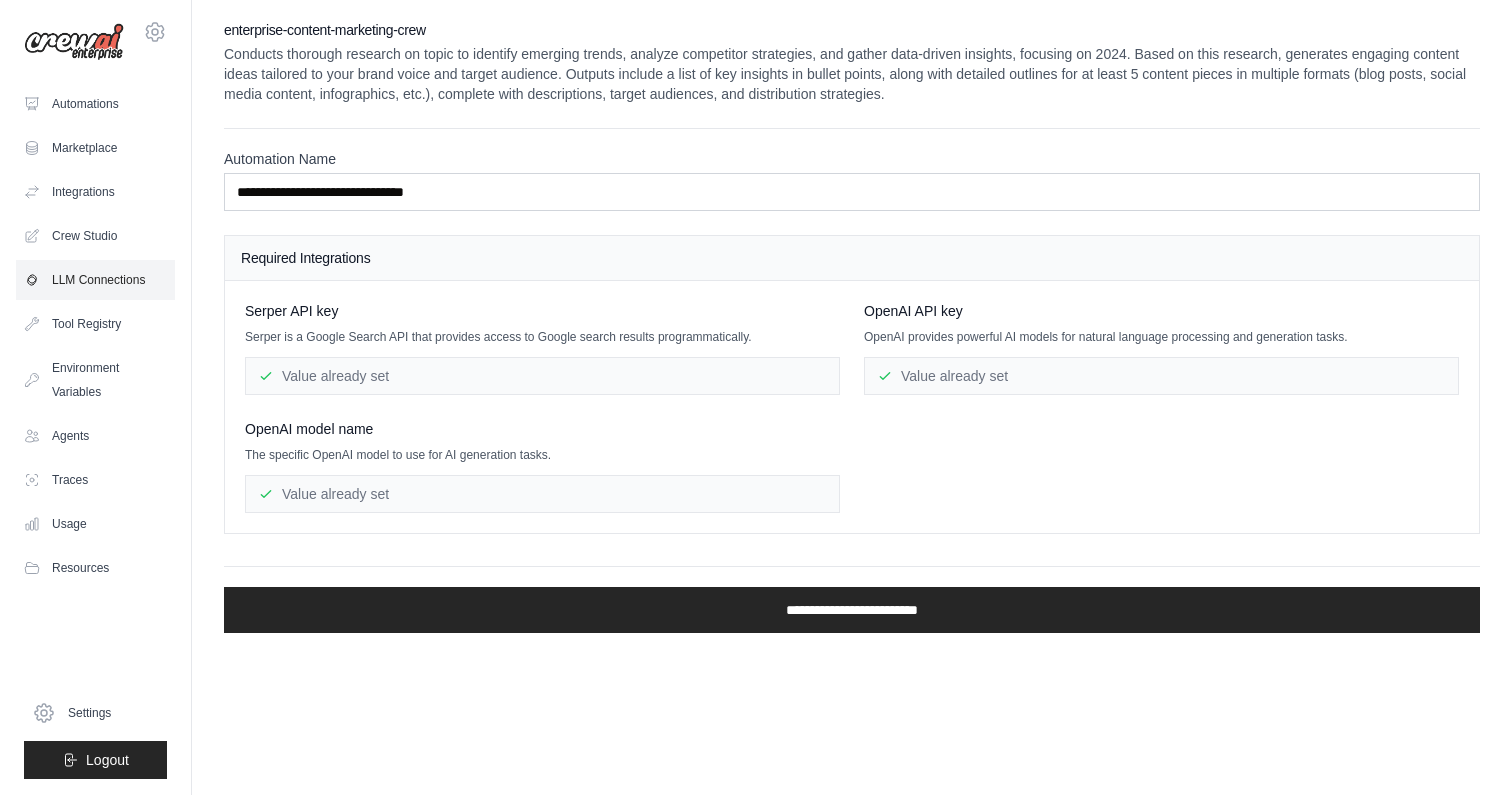 click on "LLM Connections" at bounding box center [95, 280] 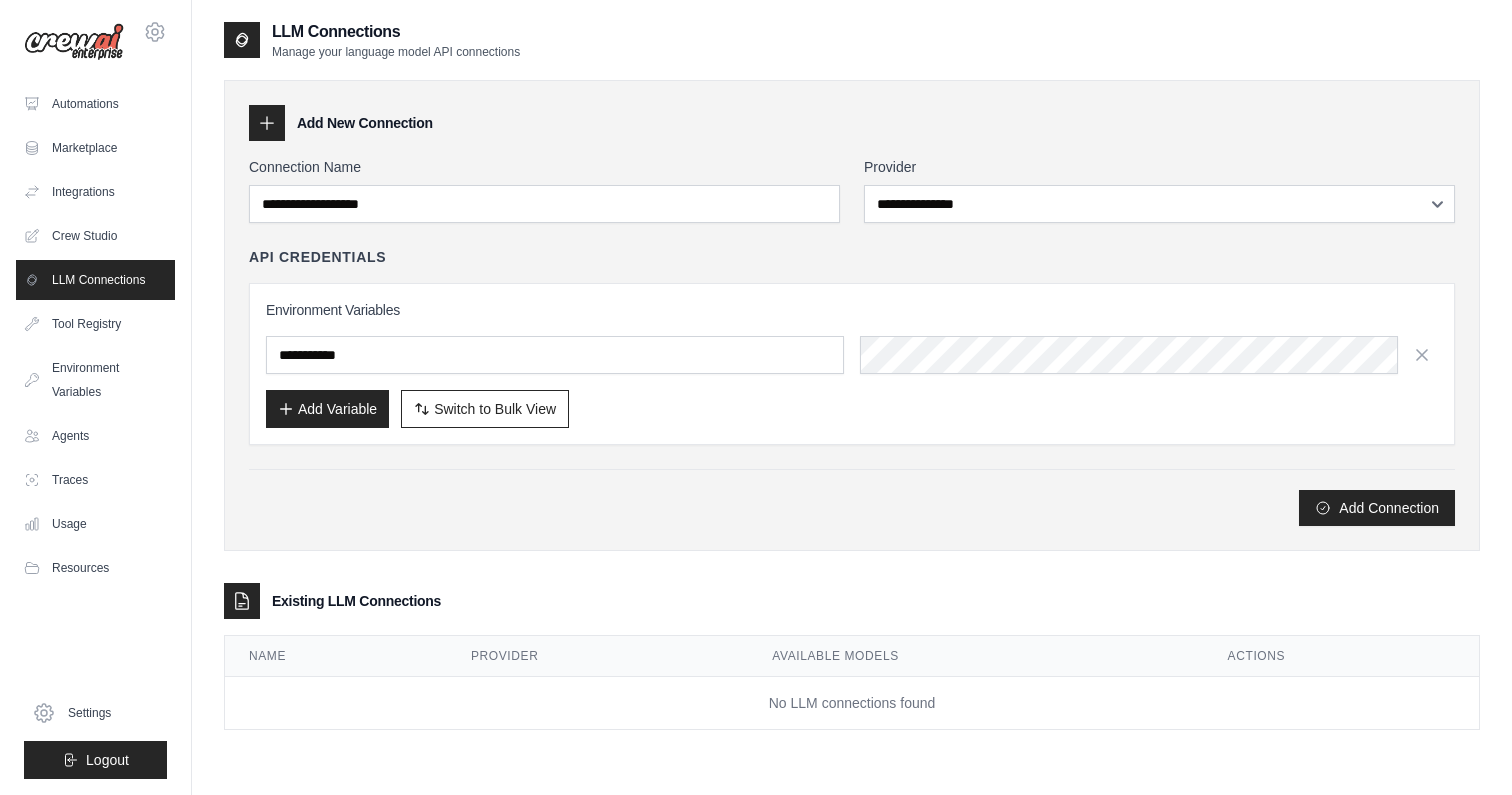 click on "LLM Connections" at bounding box center (95, 280) 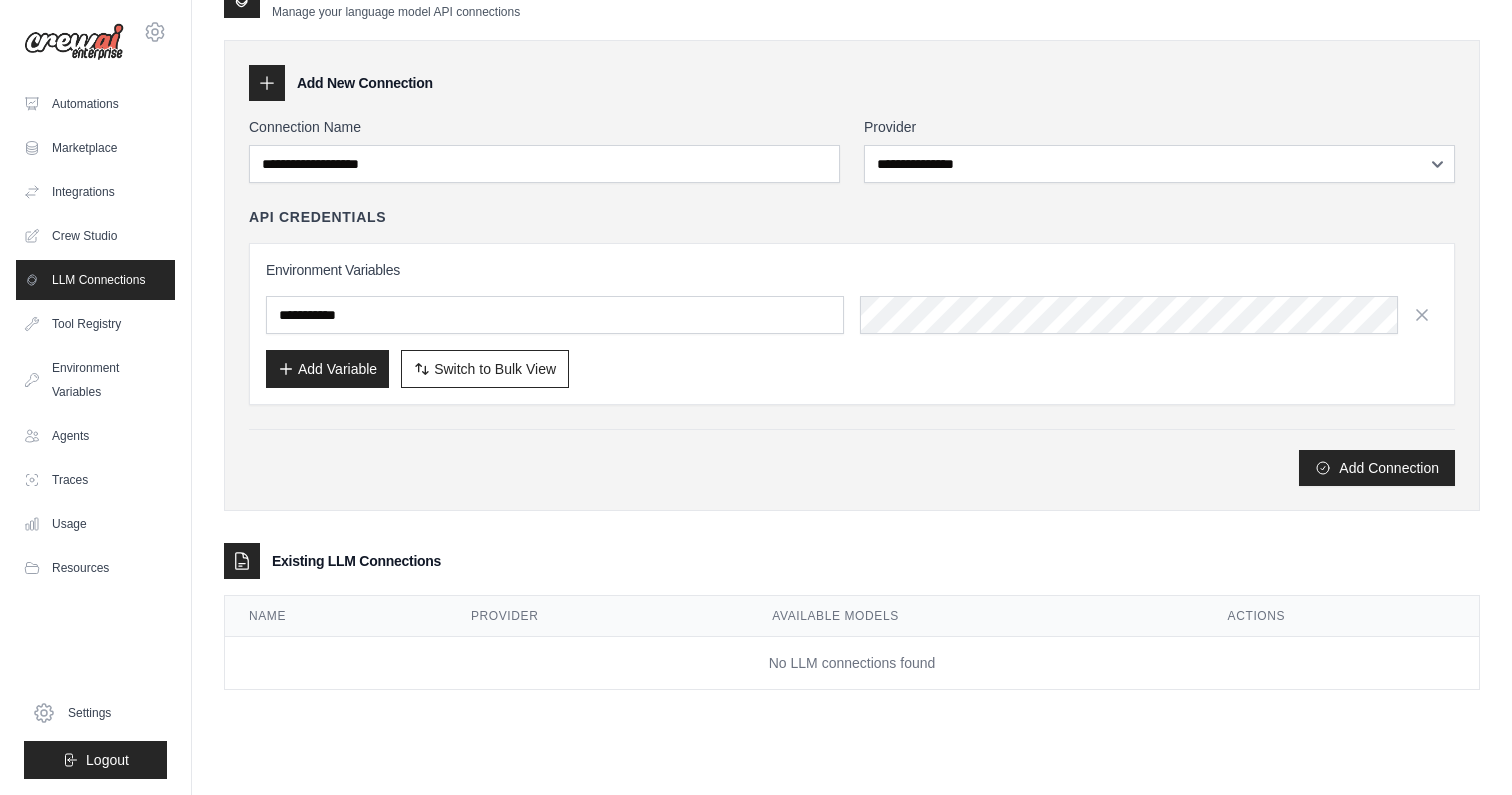 scroll, scrollTop: 0, scrollLeft: 0, axis: both 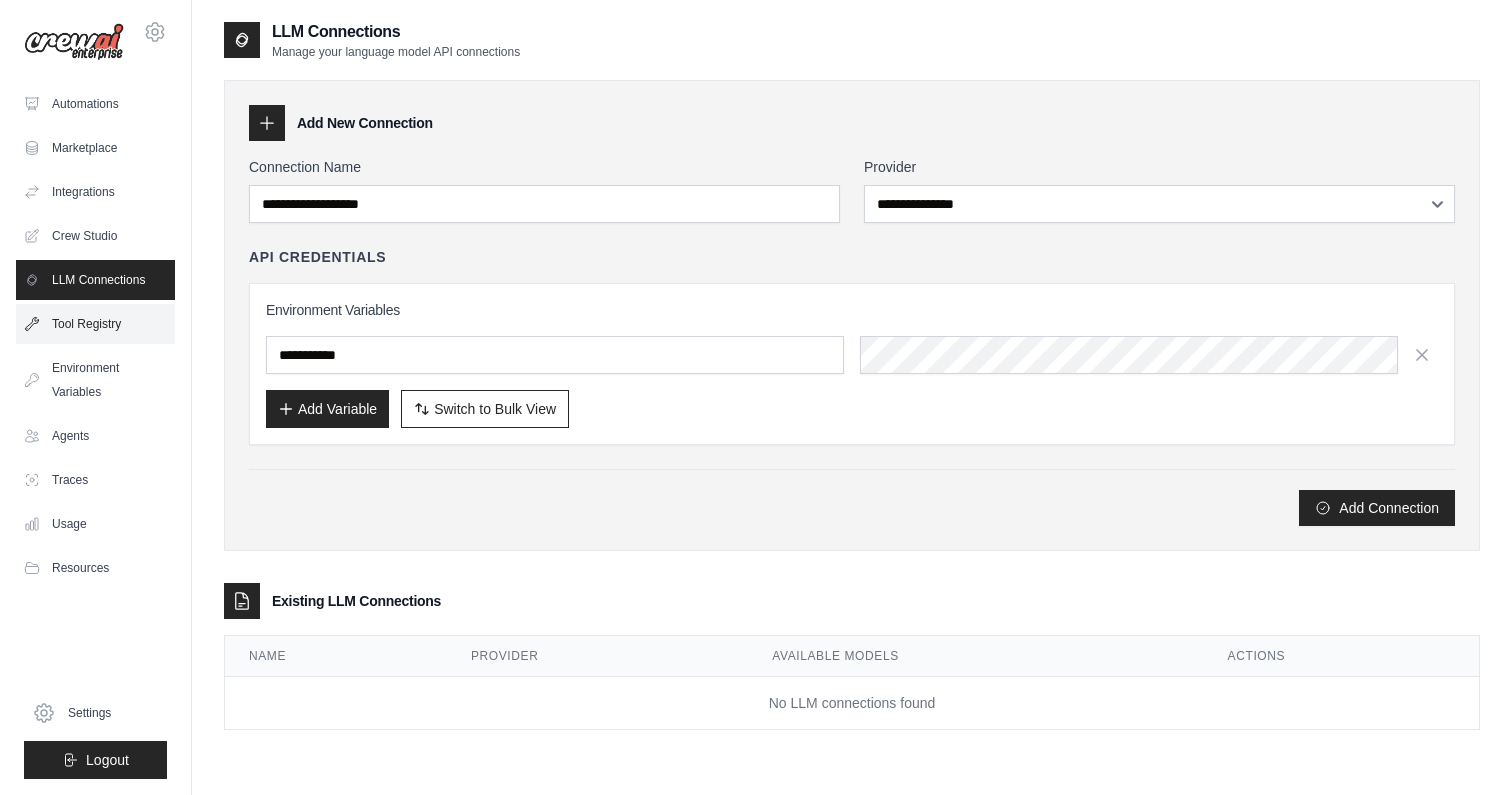 click on "Tool Registry" at bounding box center (95, 324) 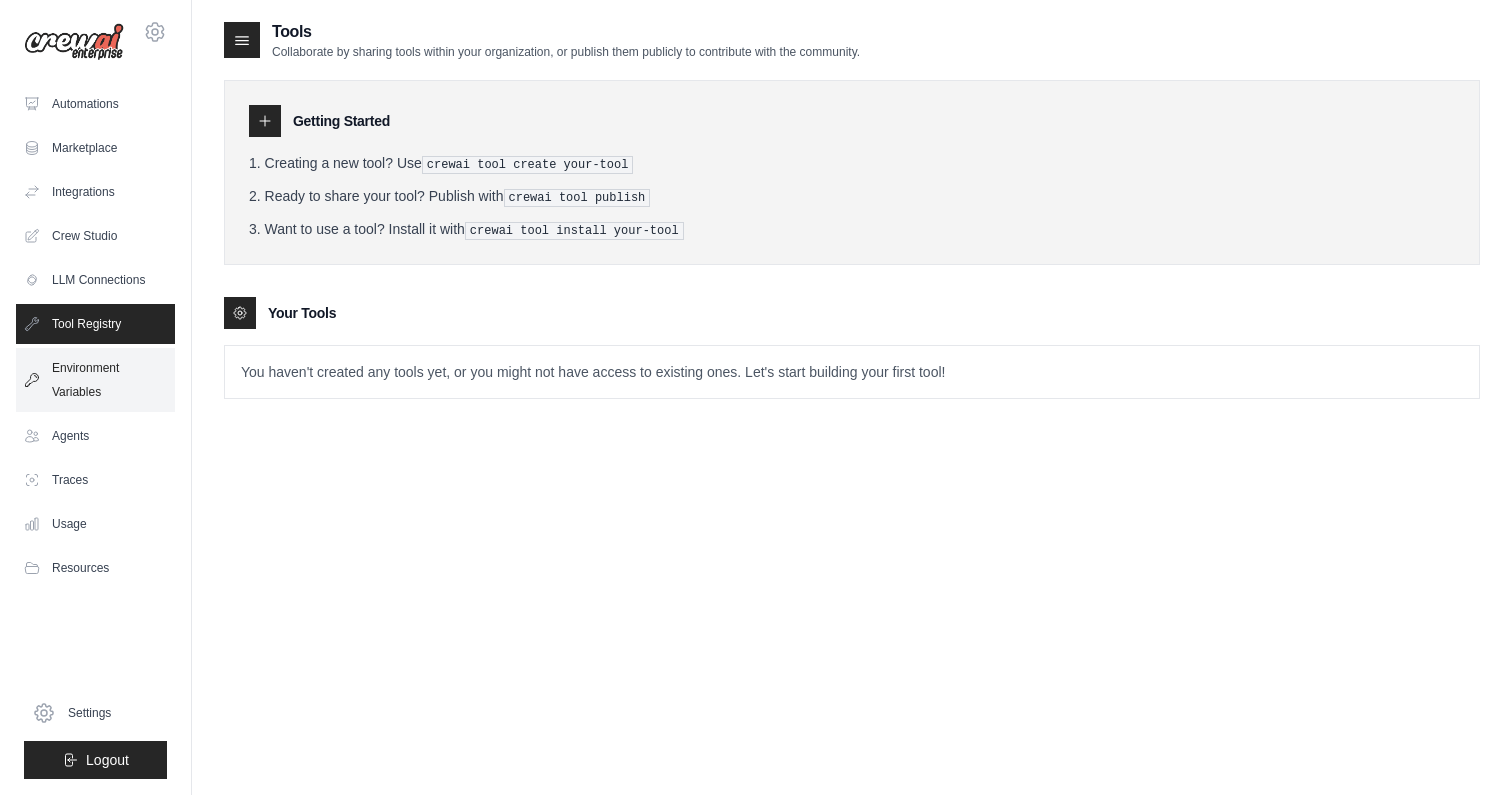 click on "Environment Variables" at bounding box center [95, 380] 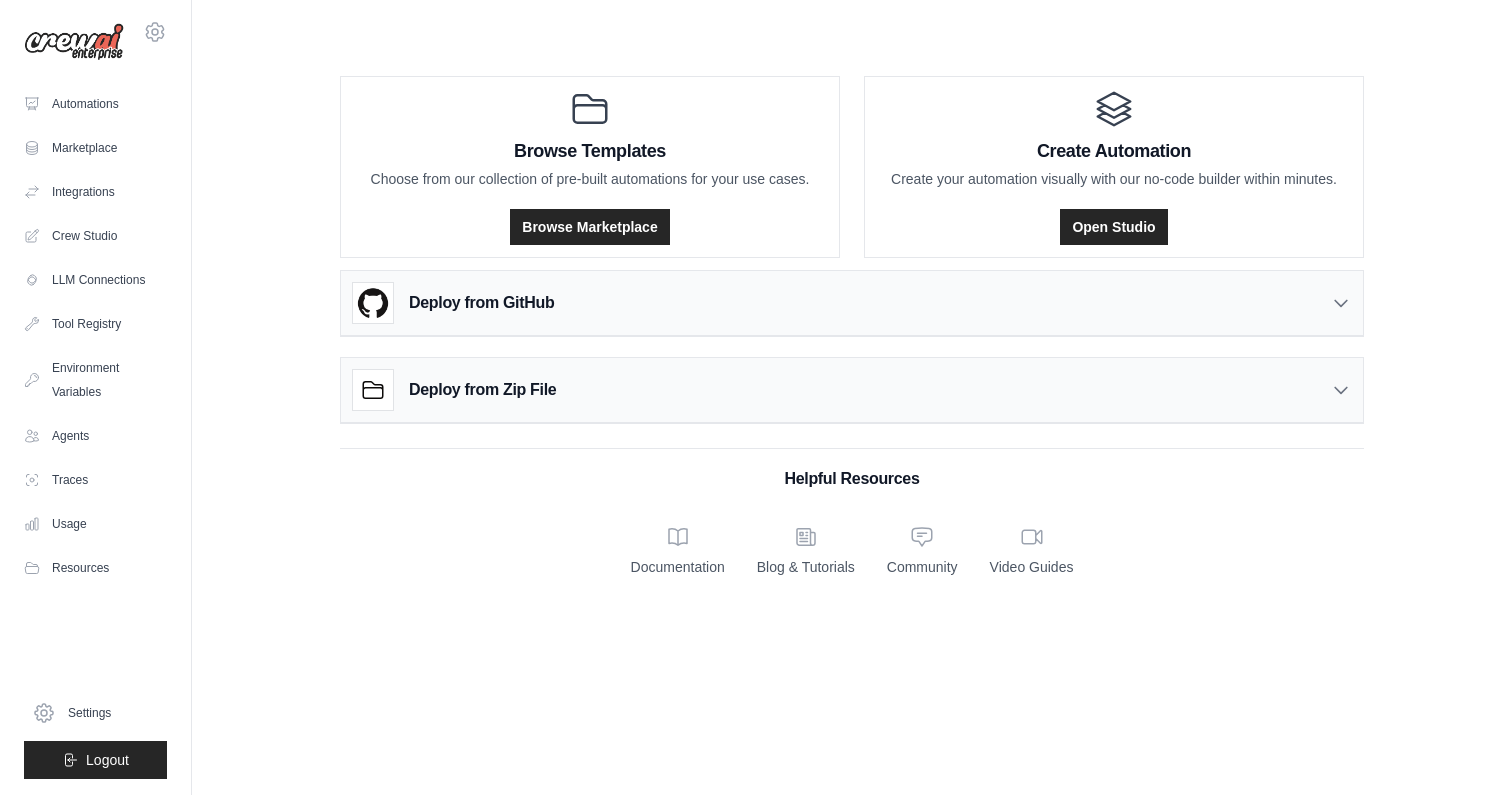 scroll, scrollTop: 0, scrollLeft: 0, axis: both 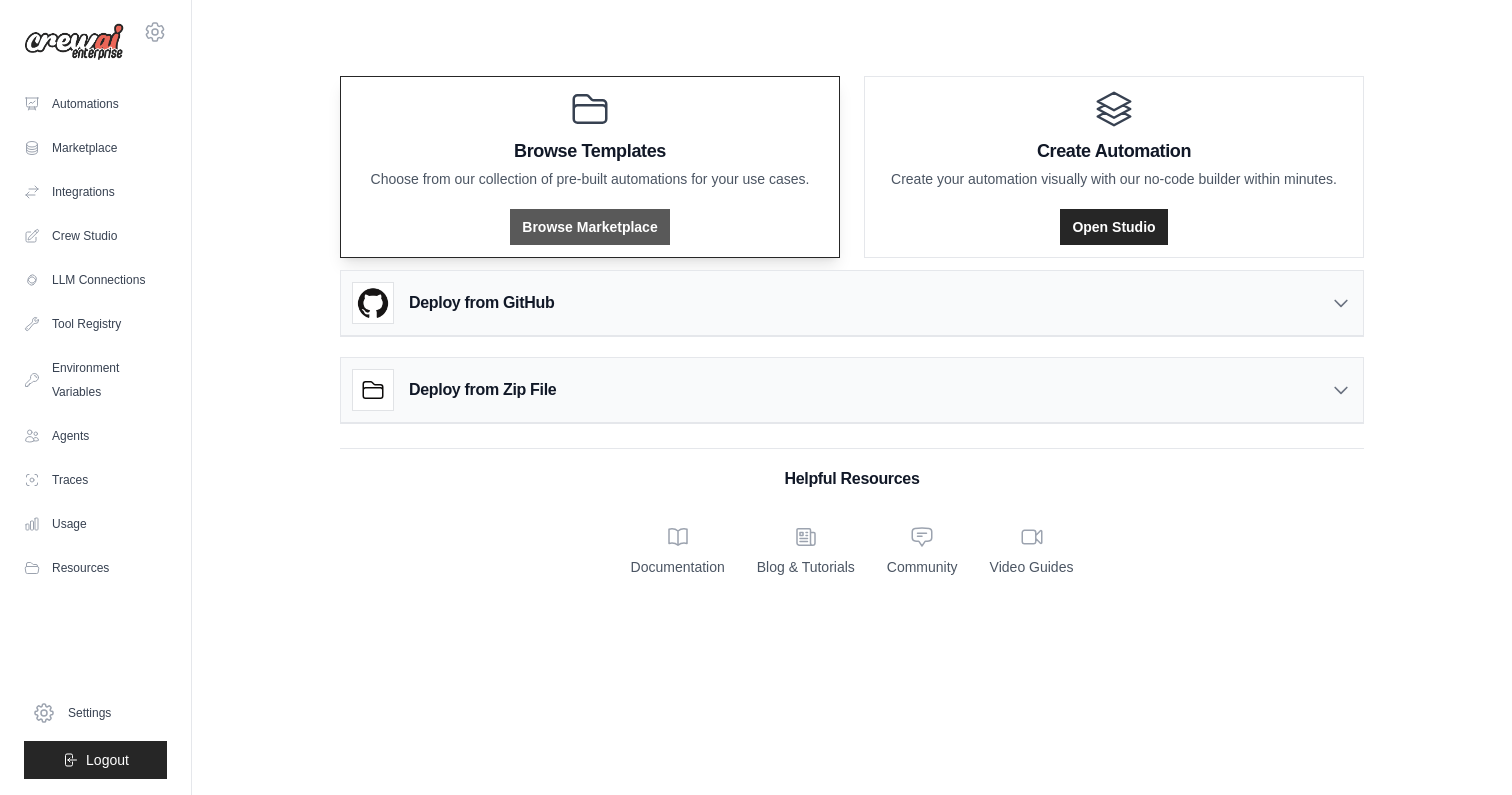 click on "Browse Marketplace" at bounding box center [589, 227] 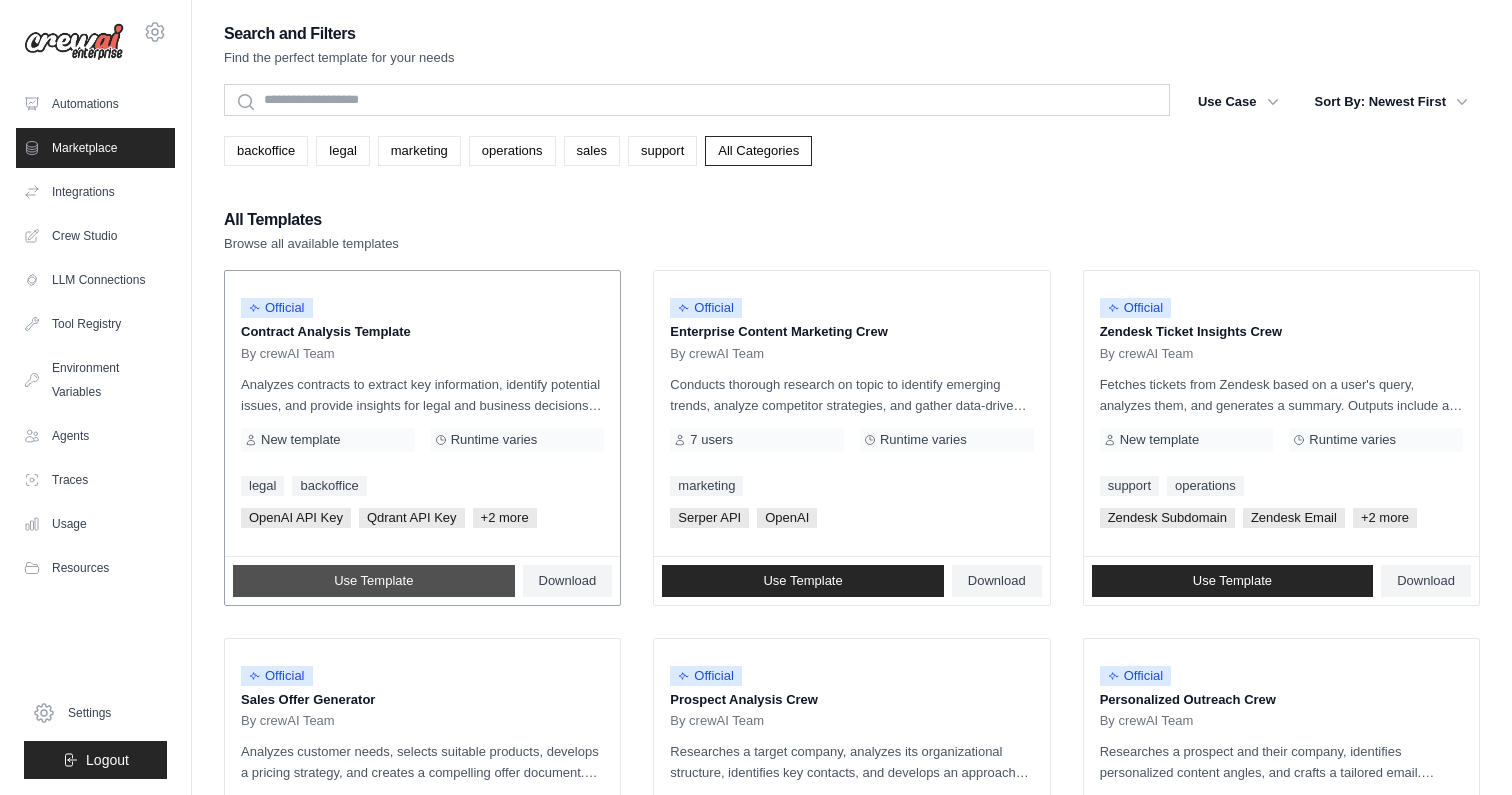 click on "Use Template" at bounding box center (373, 581) 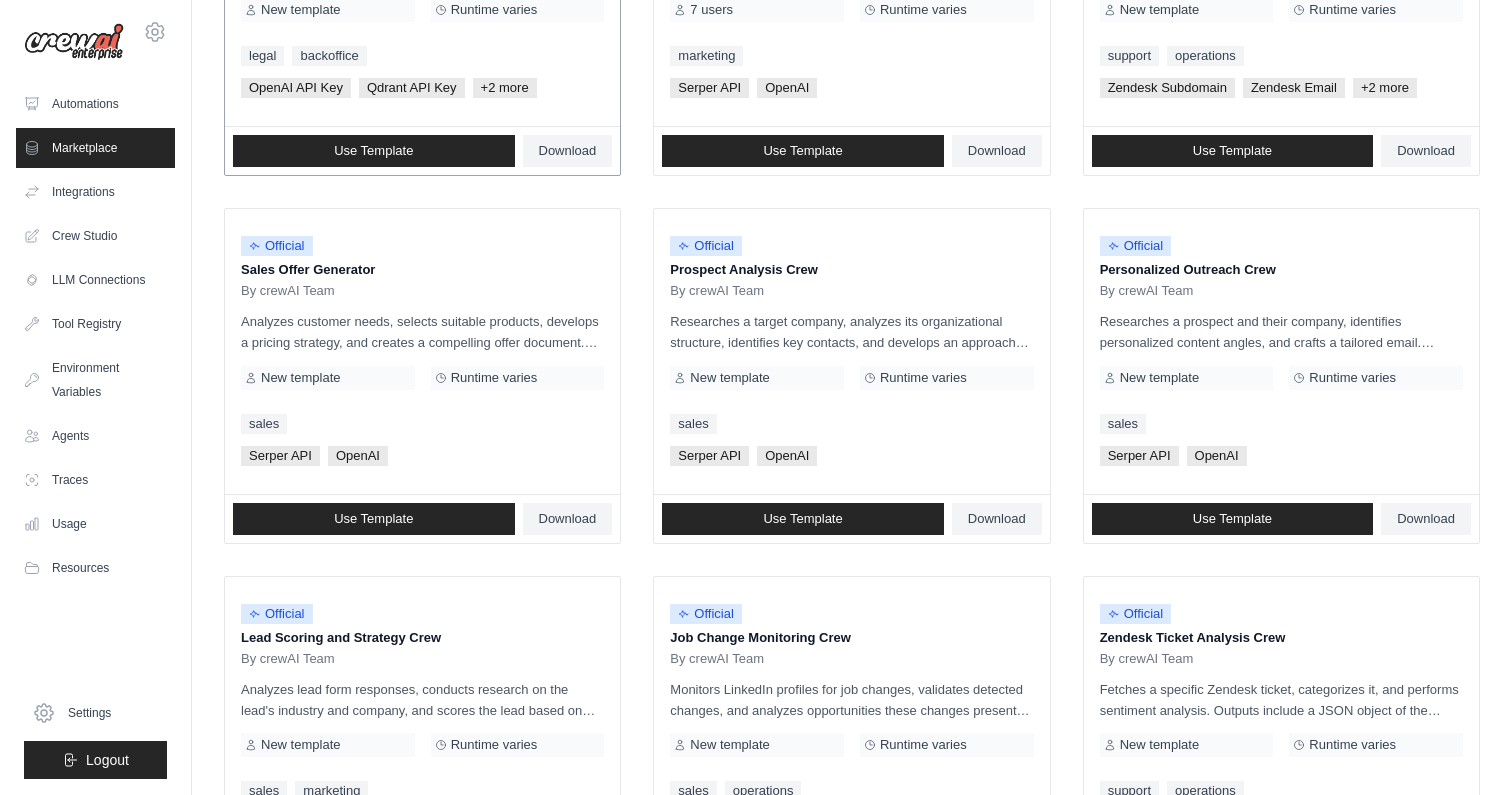 scroll, scrollTop: 434, scrollLeft: 0, axis: vertical 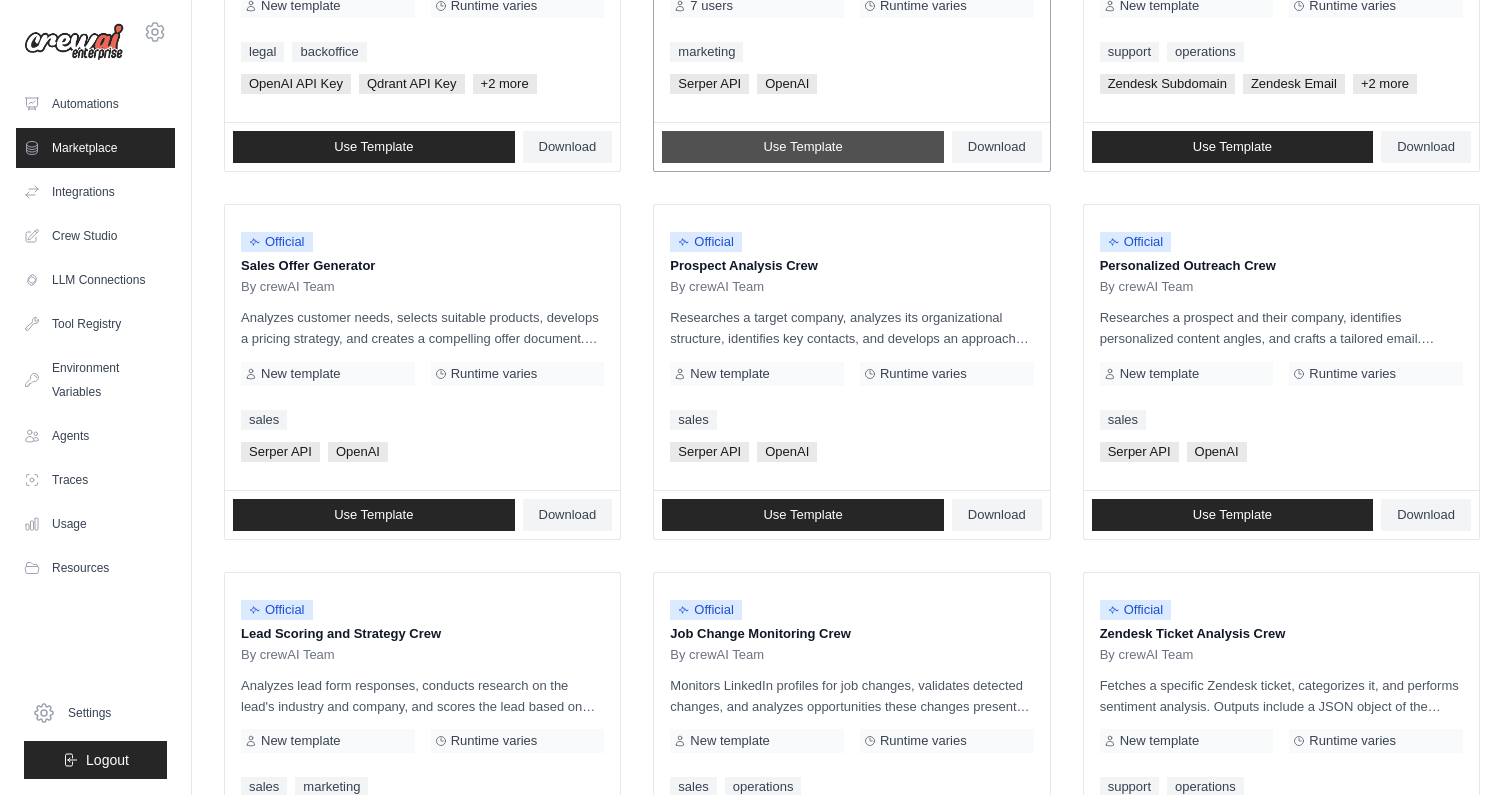 click on "Use Template" at bounding box center (803, 147) 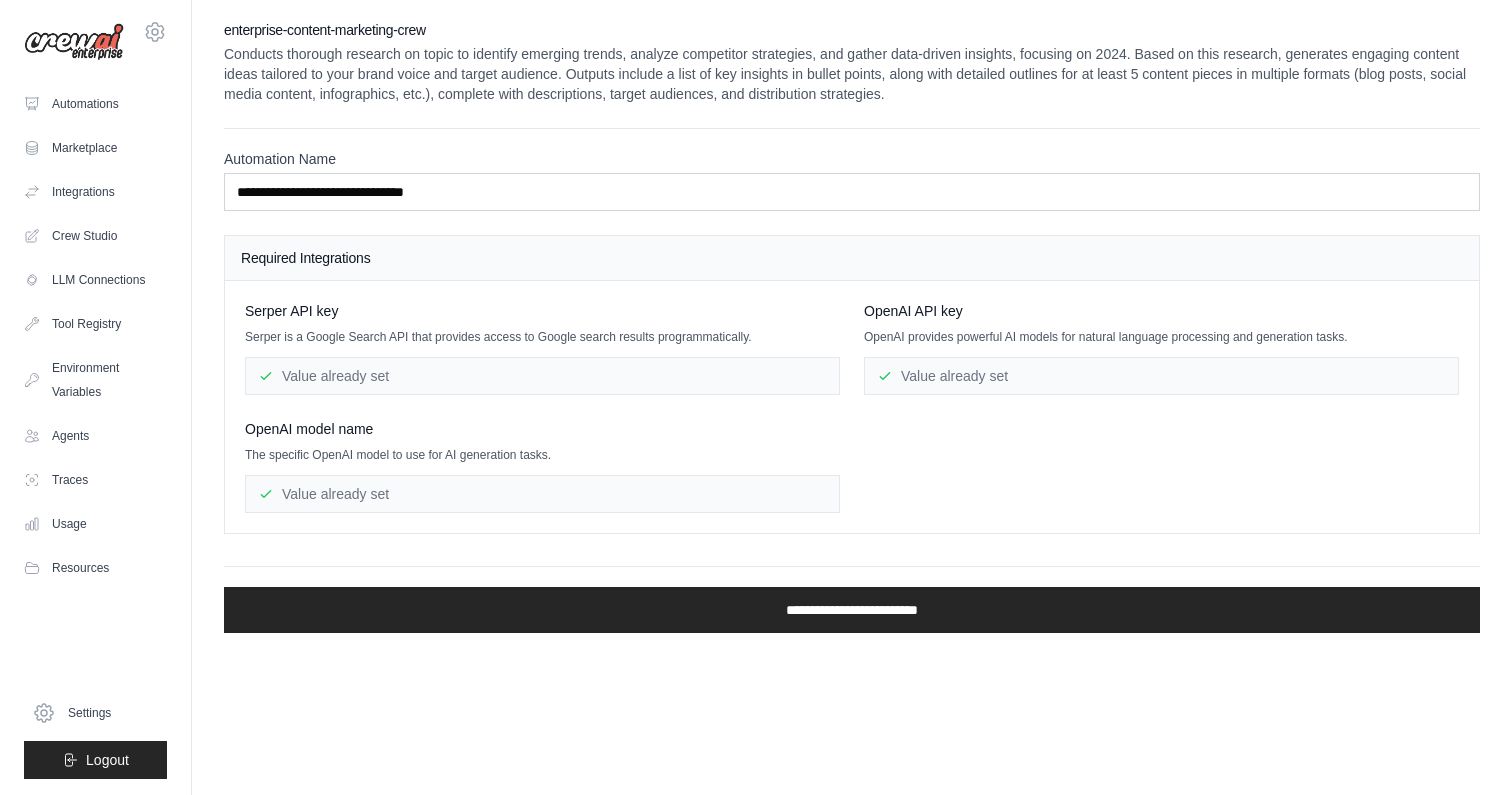 scroll, scrollTop: 0, scrollLeft: 0, axis: both 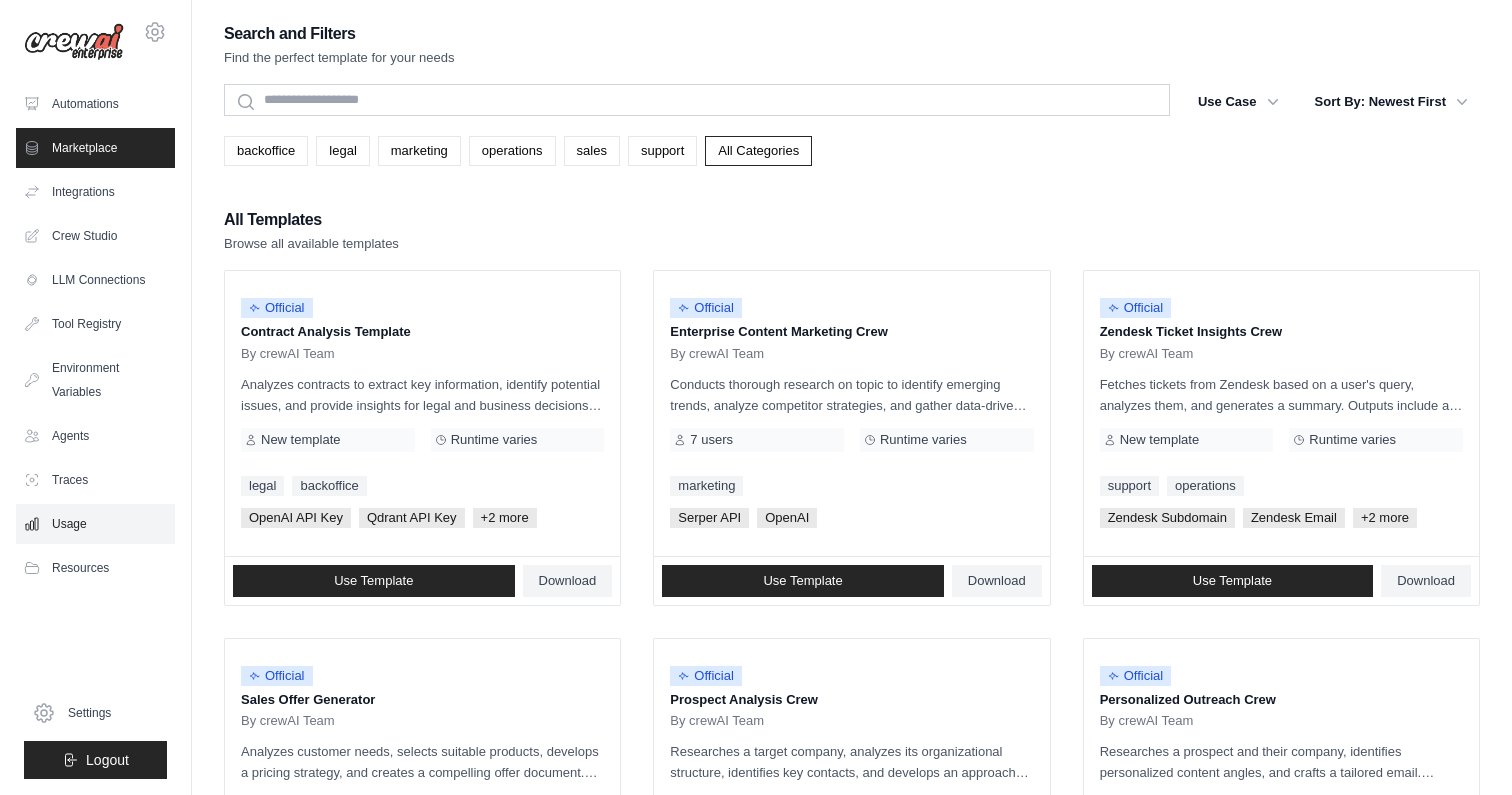 click on "Usage" at bounding box center [95, 524] 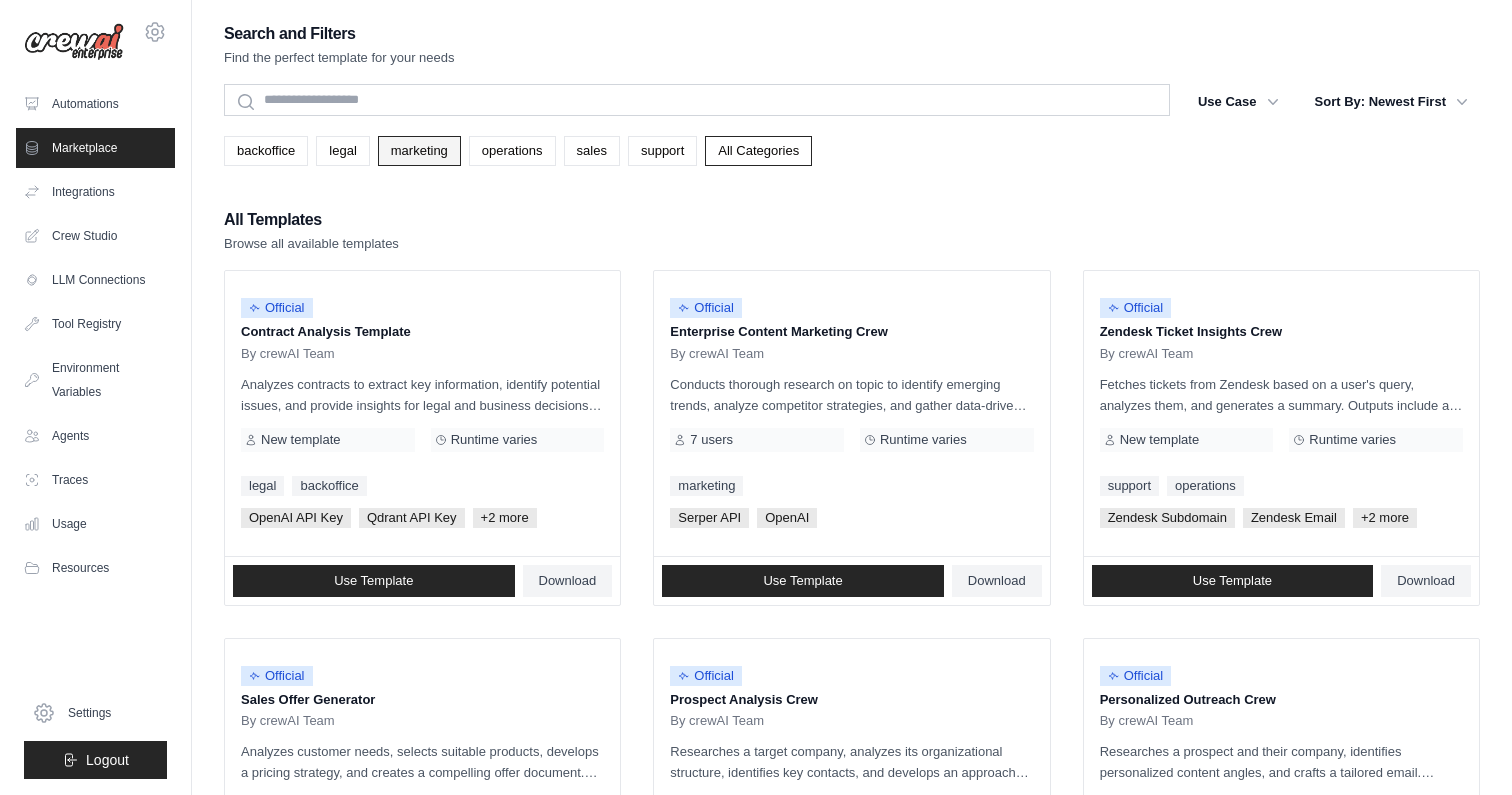 click on "marketing" at bounding box center (419, 151) 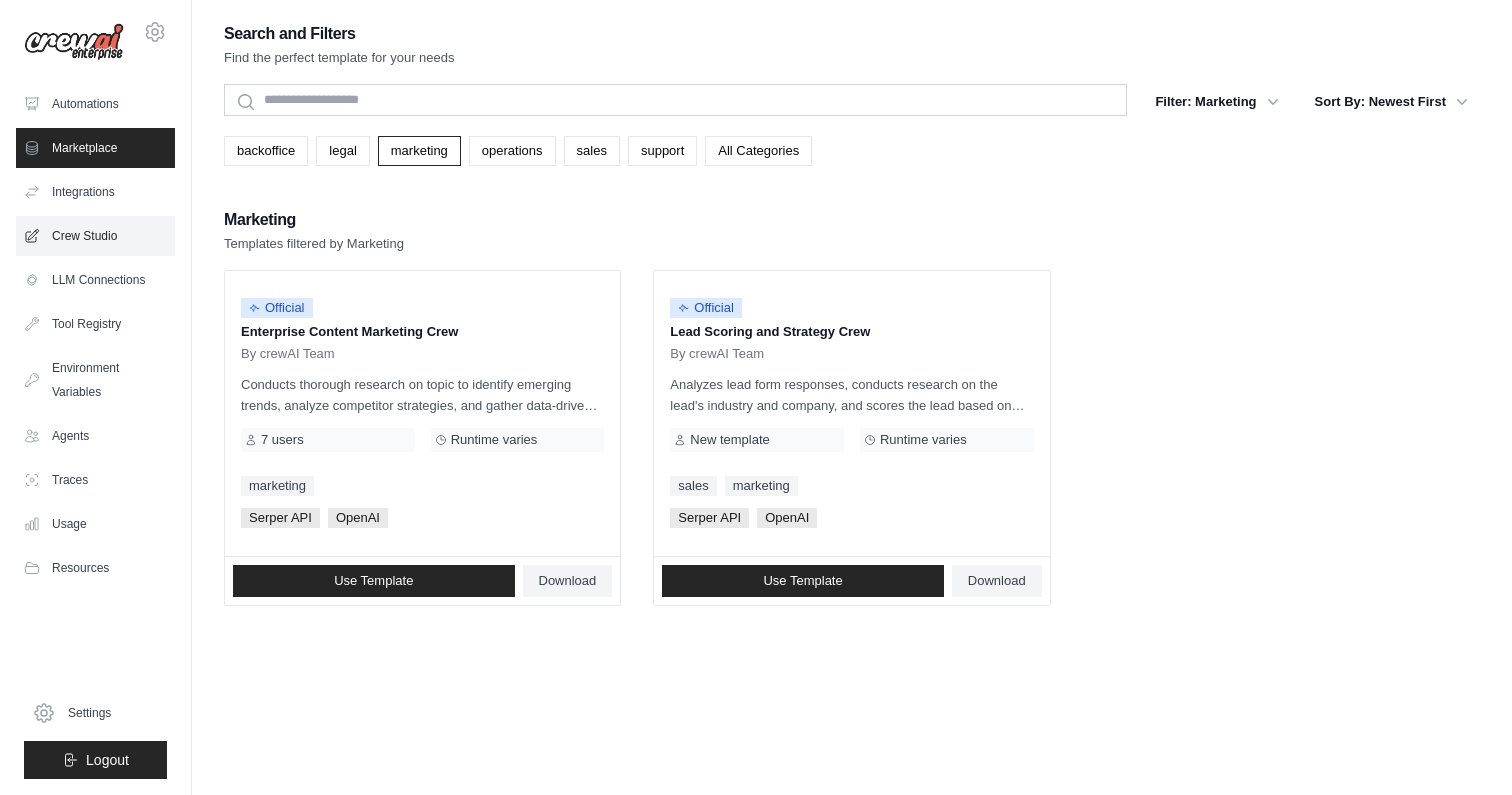 click on "Crew Studio" at bounding box center [95, 236] 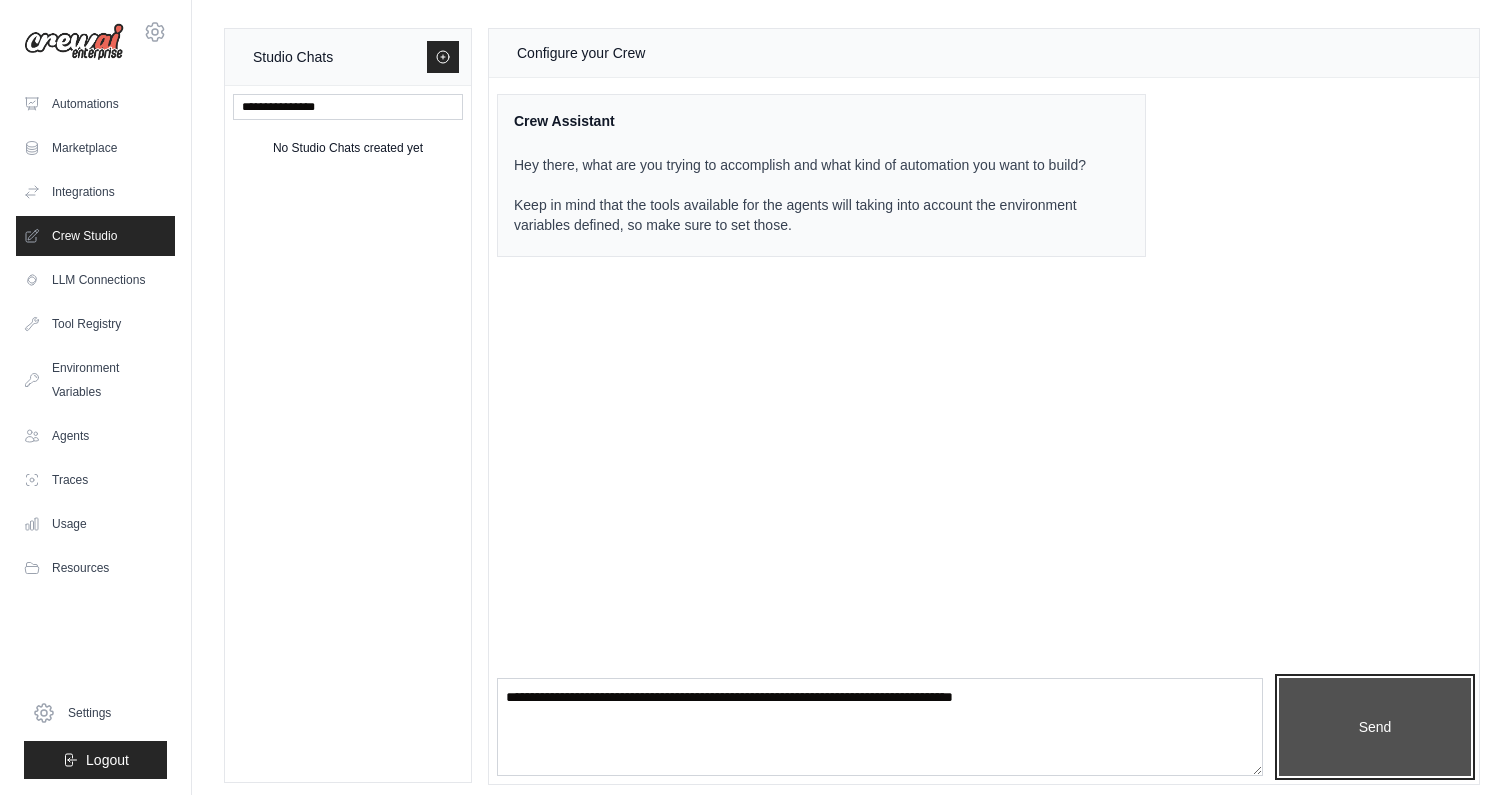 click on "Send" at bounding box center (1375, 727) 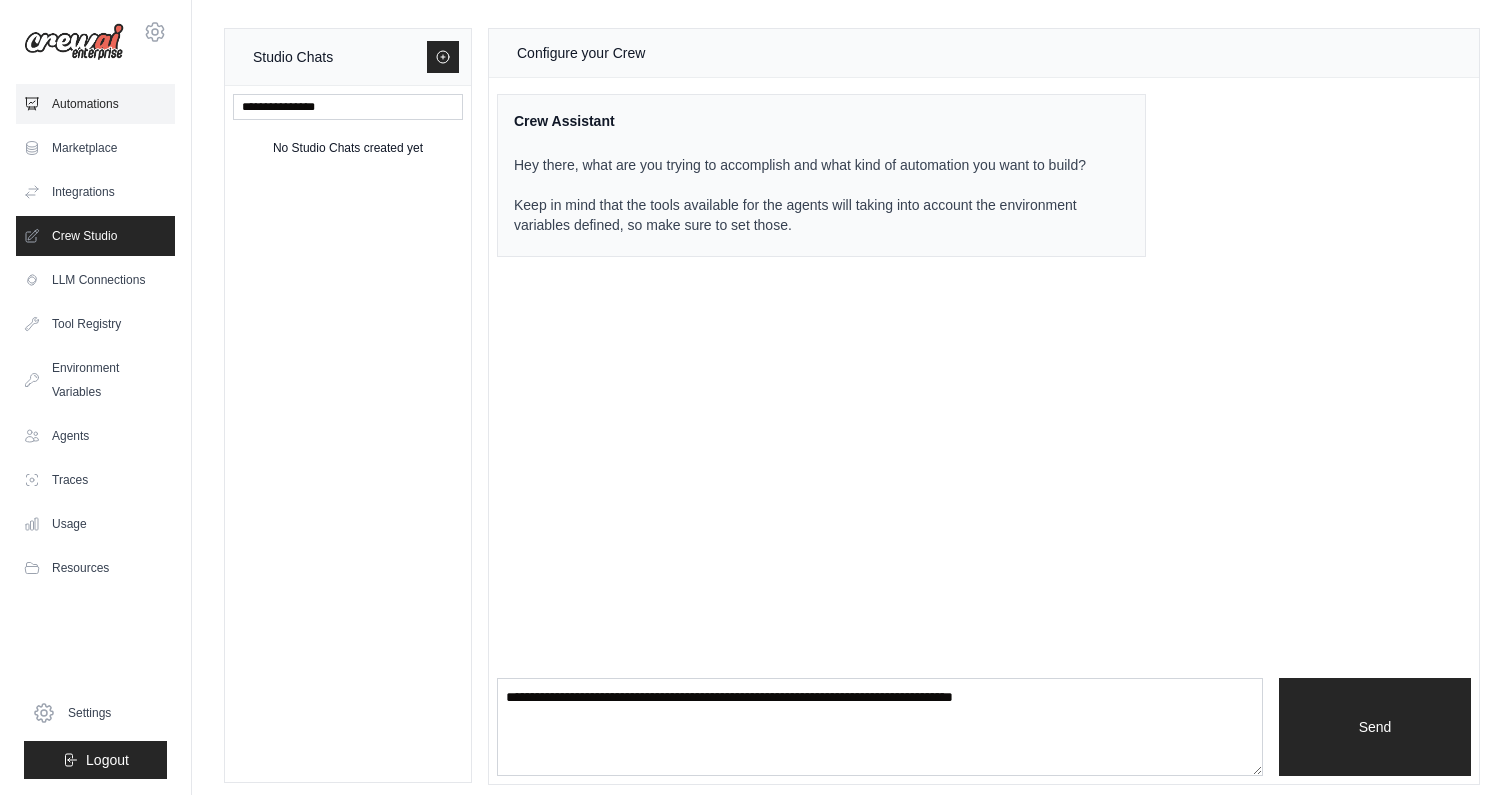 click on "Automations" at bounding box center [95, 104] 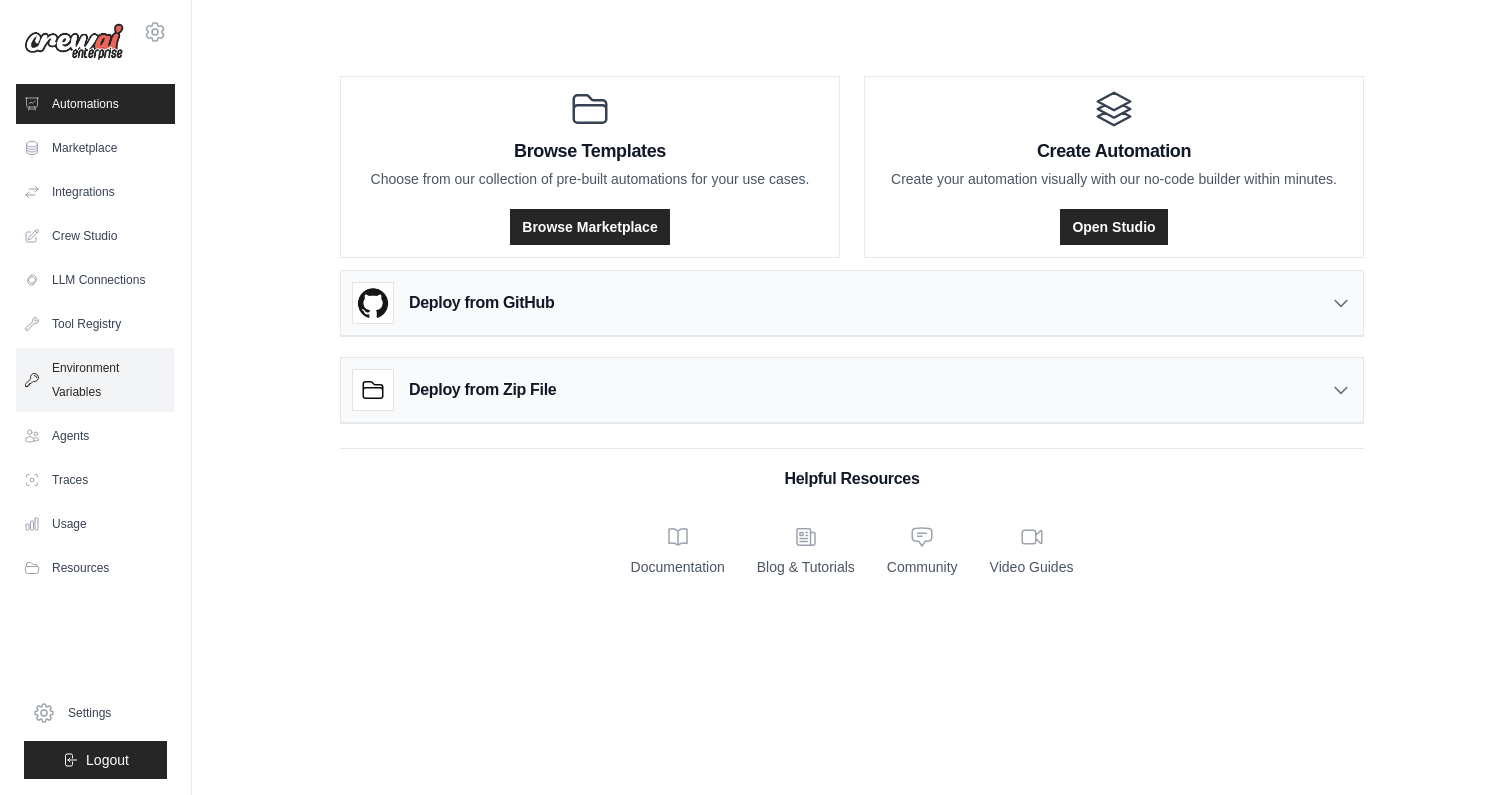 click on "Environment Variables" at bounding box center (95, 380) 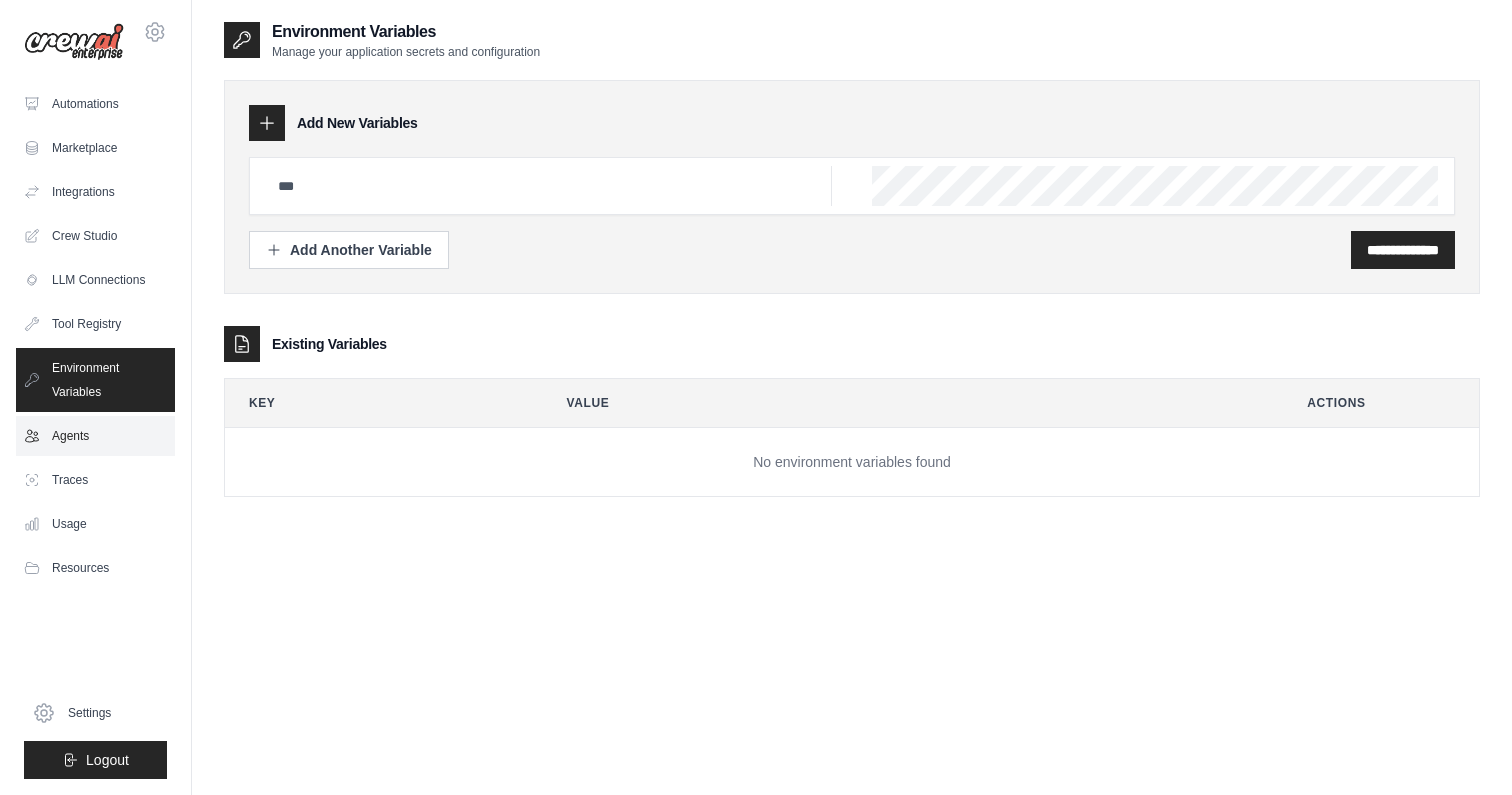 click on "Agents" at bounding box center (95, 436) 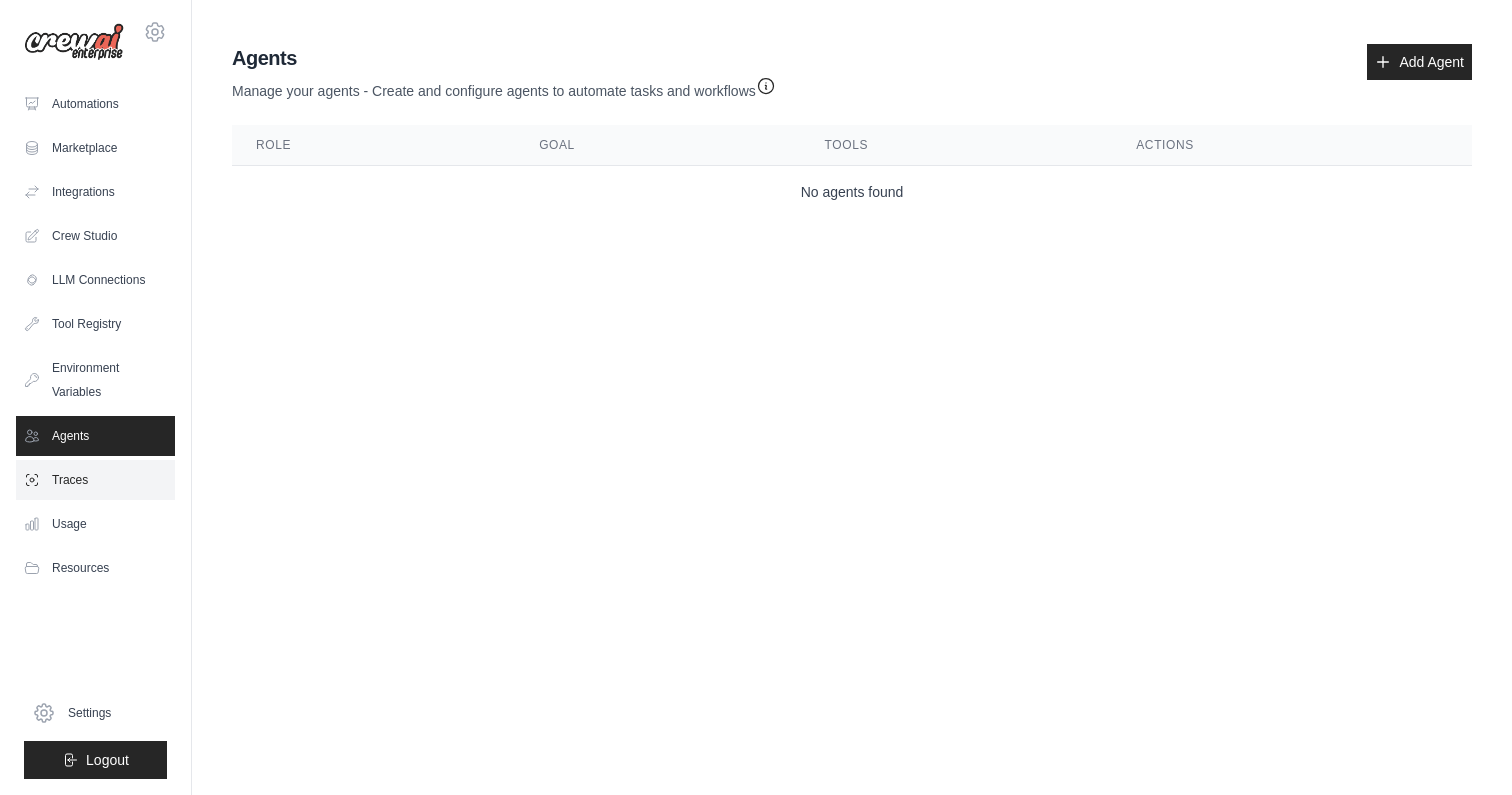 click on "Traces" at bounding box center (95, 480) 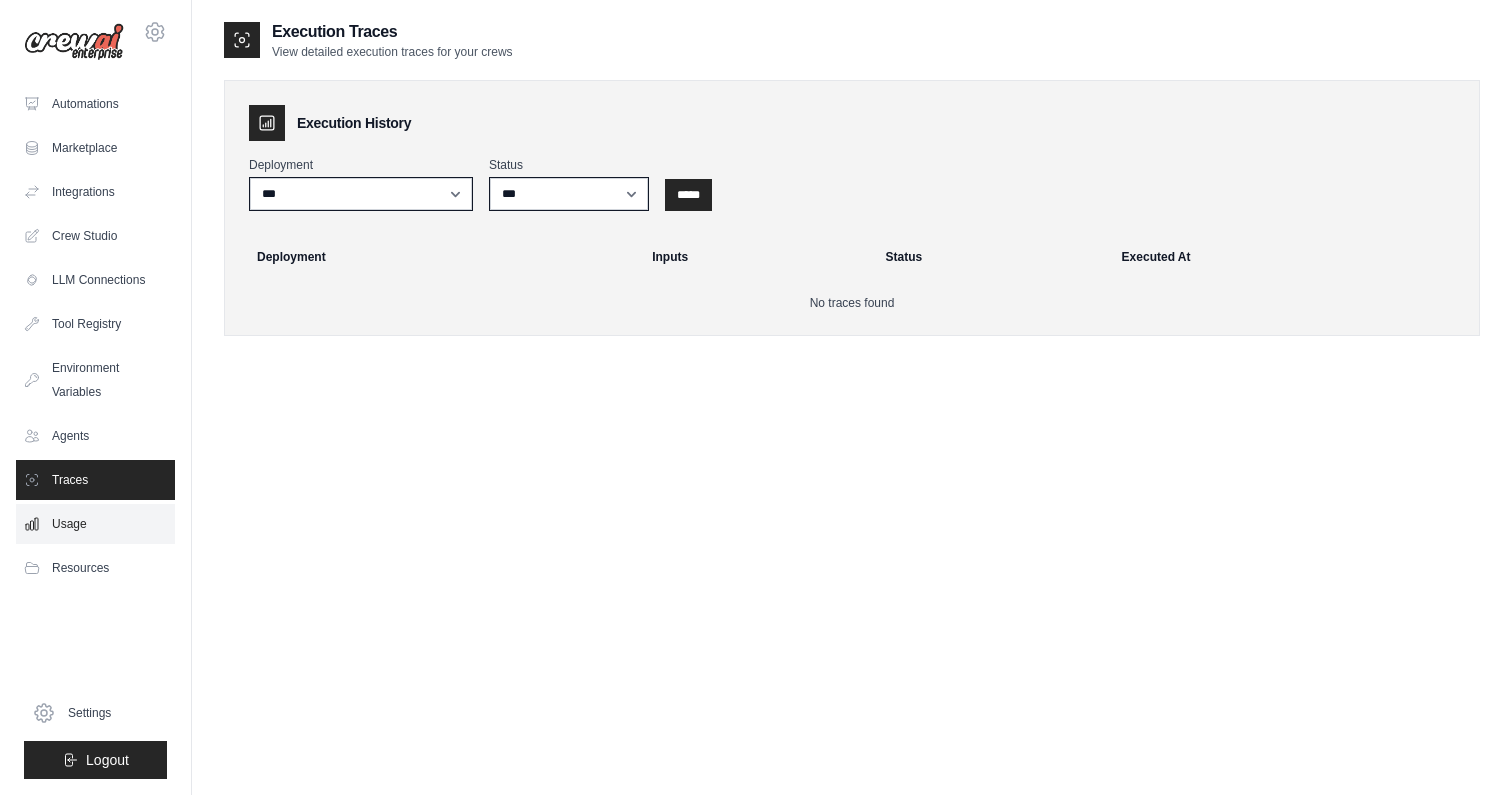 click on "Usage" at bounding box center [95, 524] 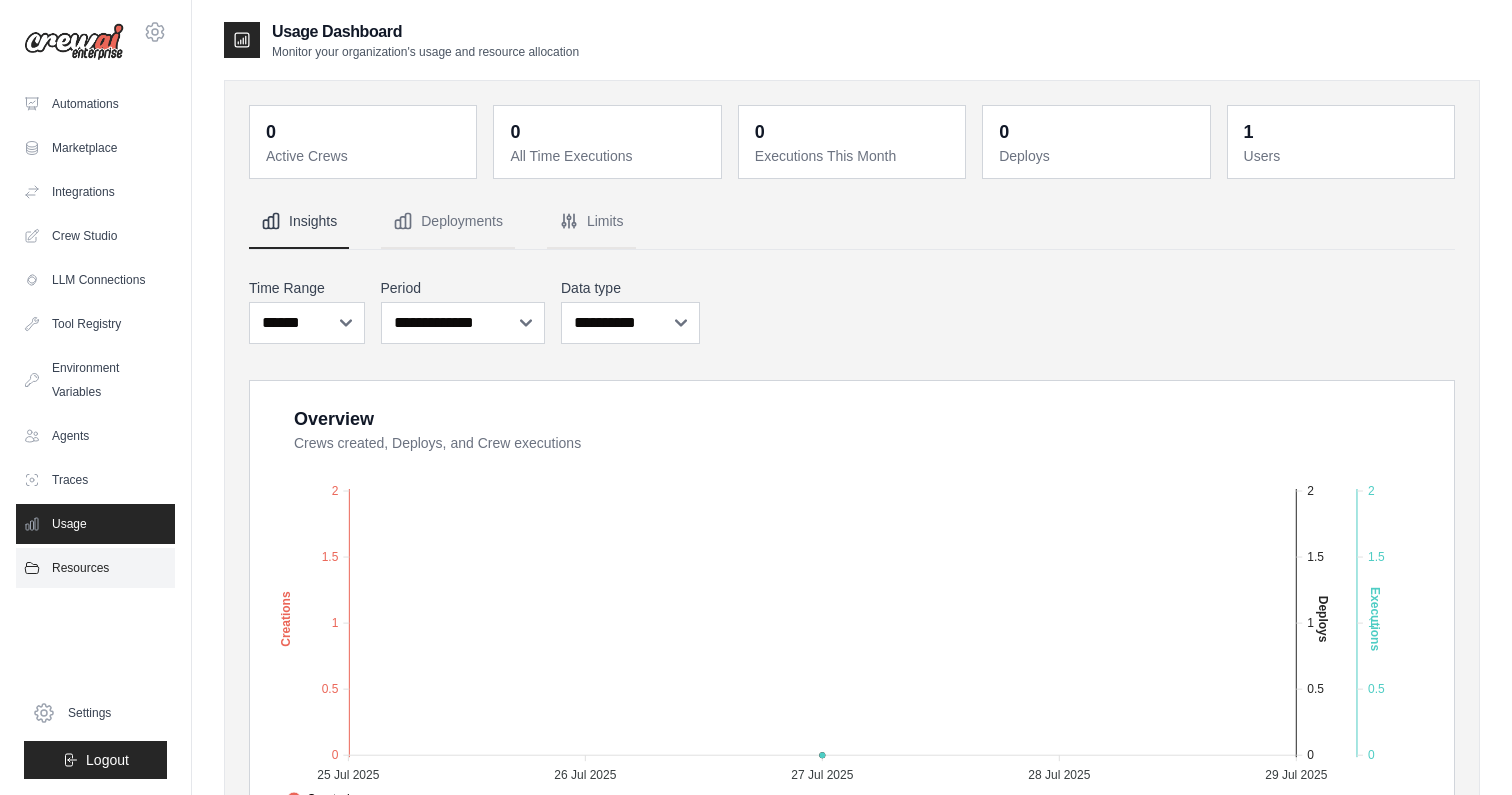 click on "Resources" at bounding box center (95, 568) 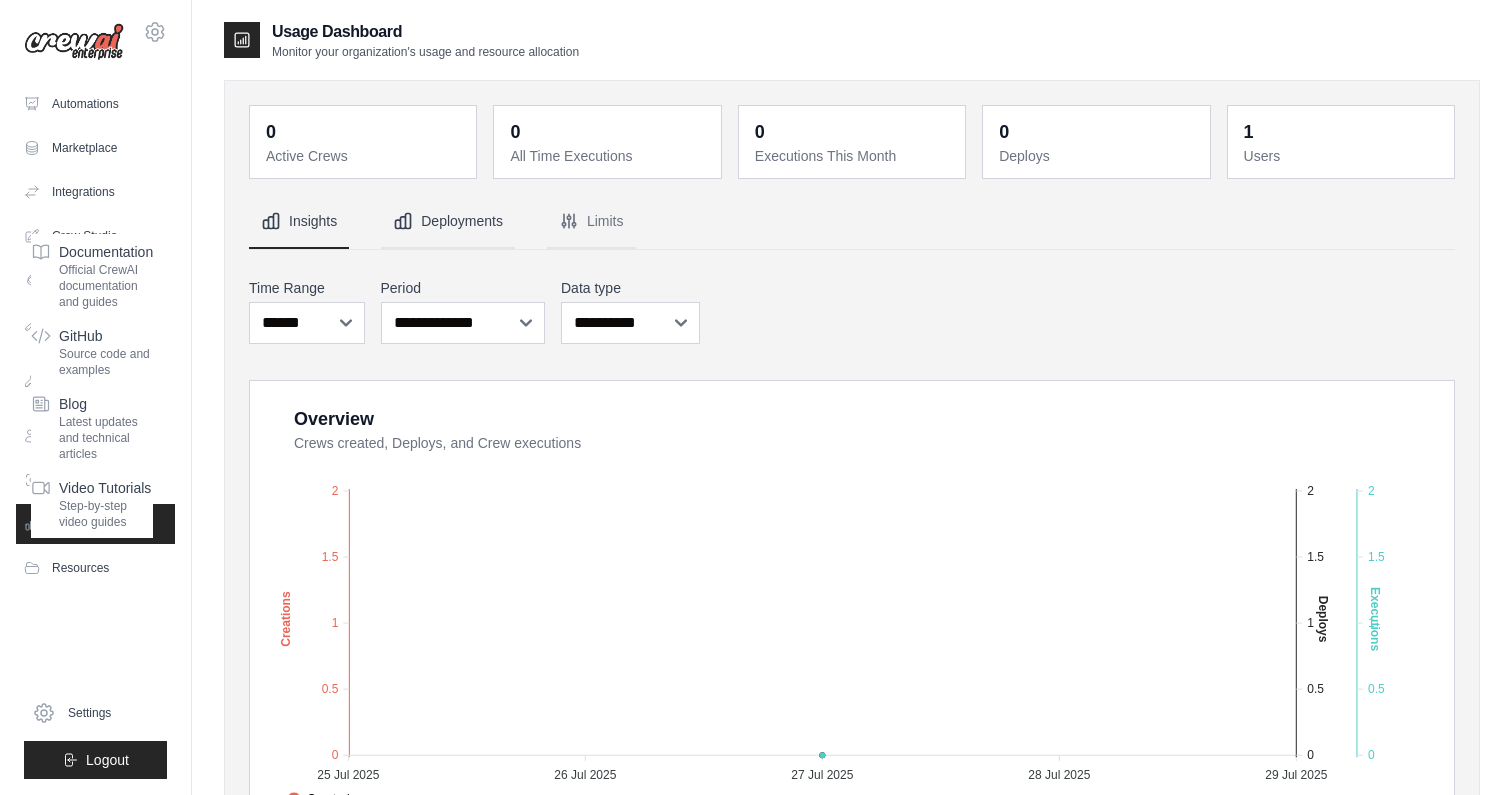 click on "Deployments" at bounding box center [448, 222] 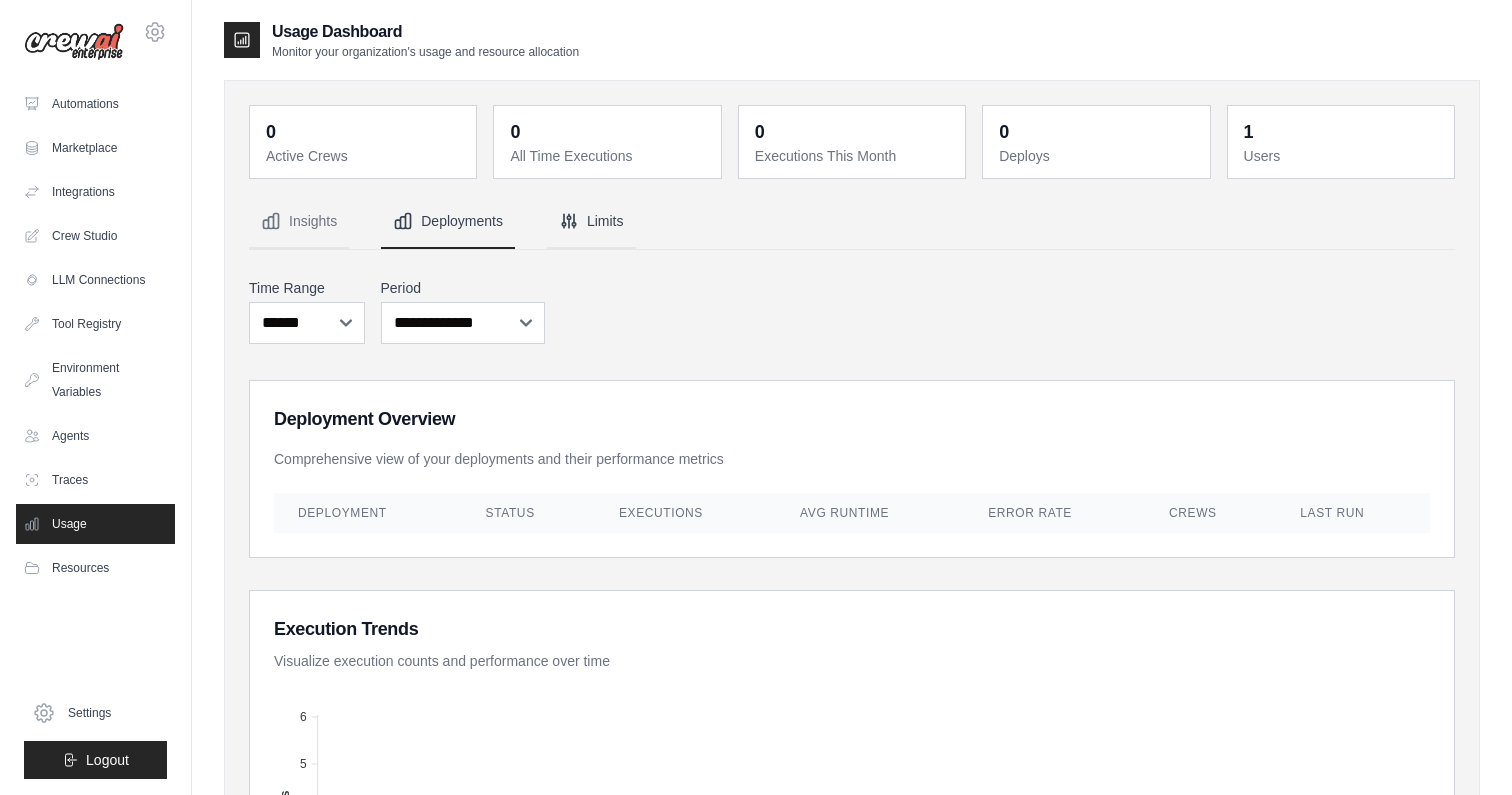 click on "Limits" at bounding box center [591, 222] 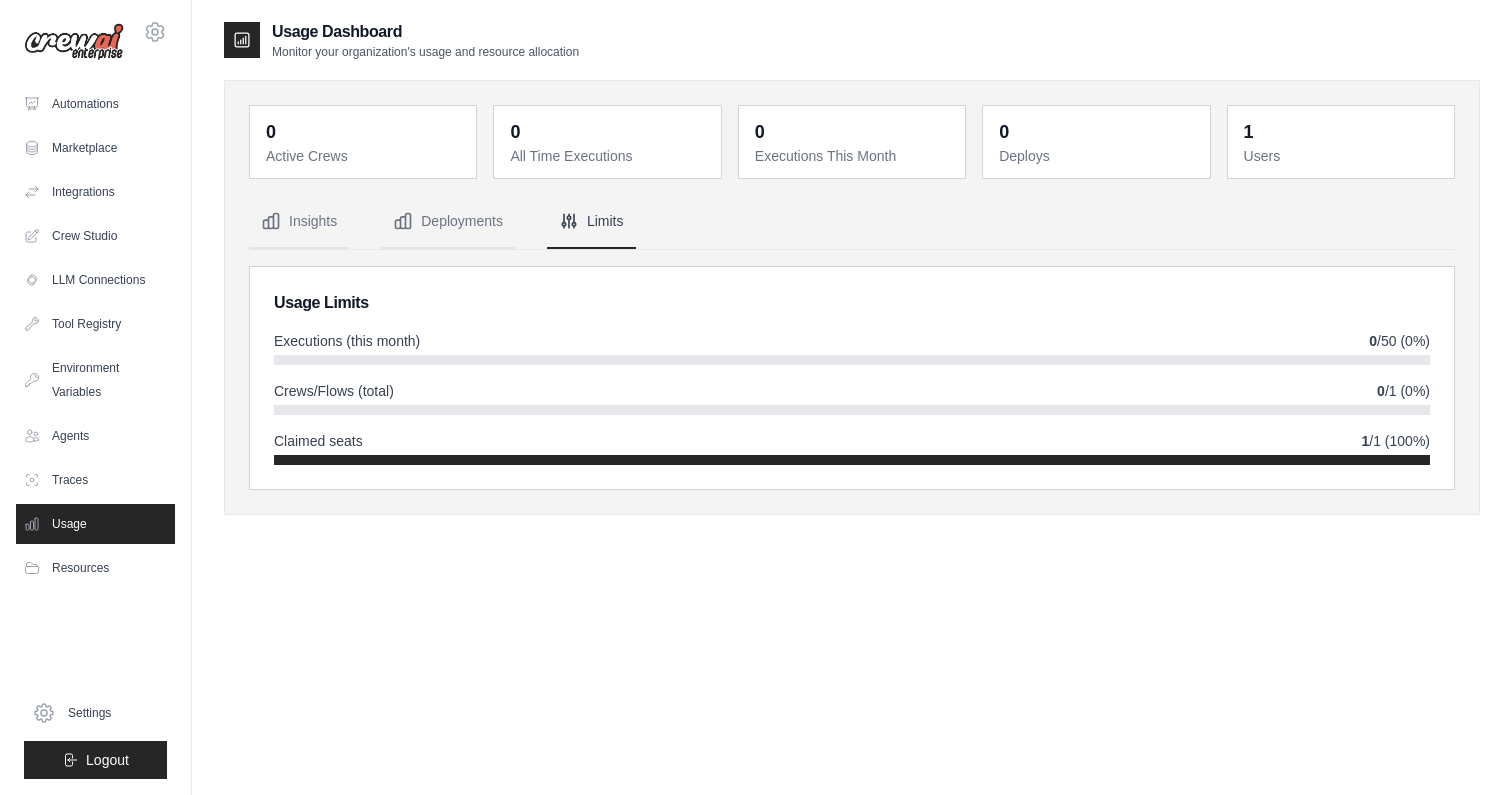 click at bounding box center [74, 42] 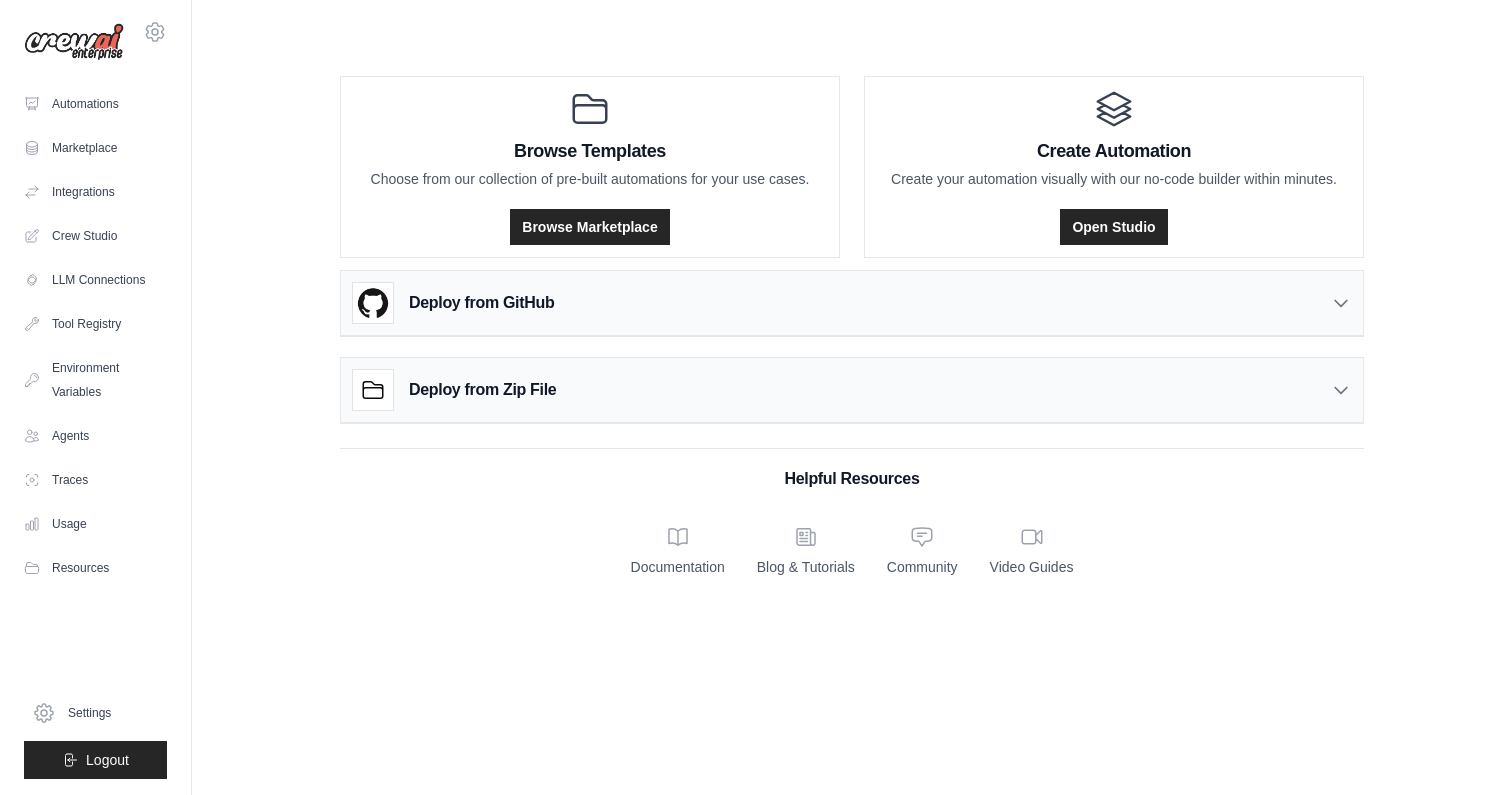 scroll, scrollTop: 0, scrollLeft: 0, axis: both 